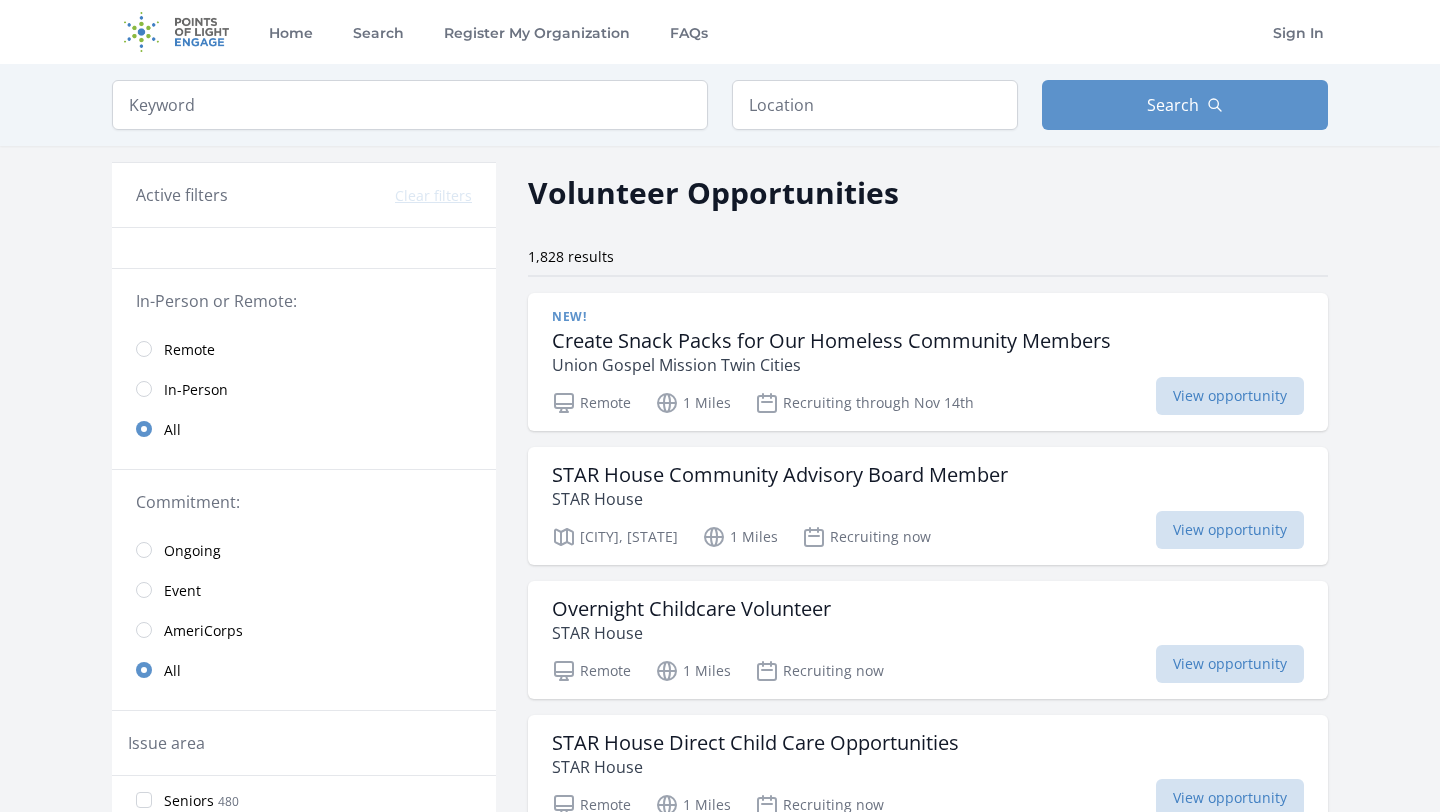 scroll, scrollTop: 0, scrollLeft: 0, axis: both 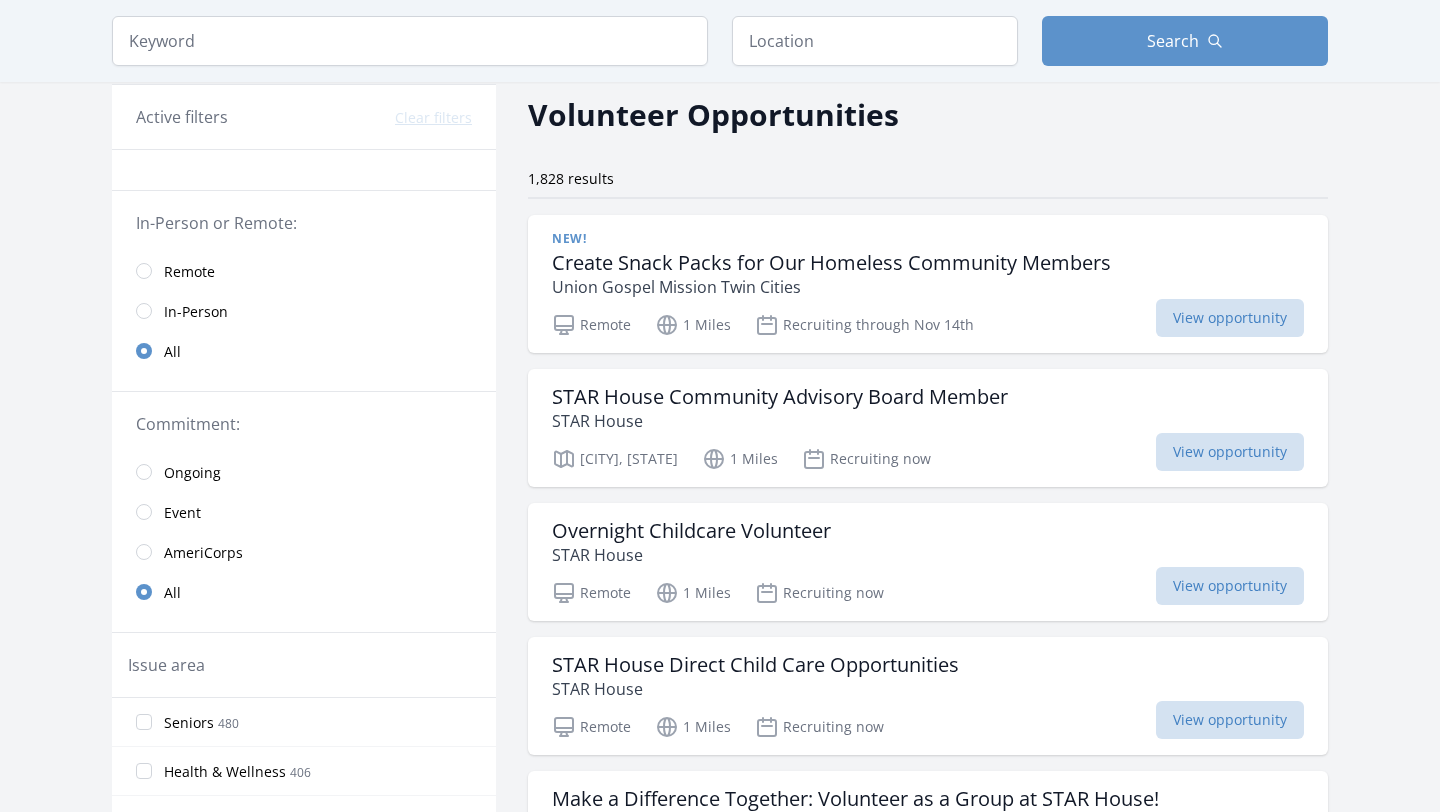 click on "Remote" at bounding box center (189, 272) 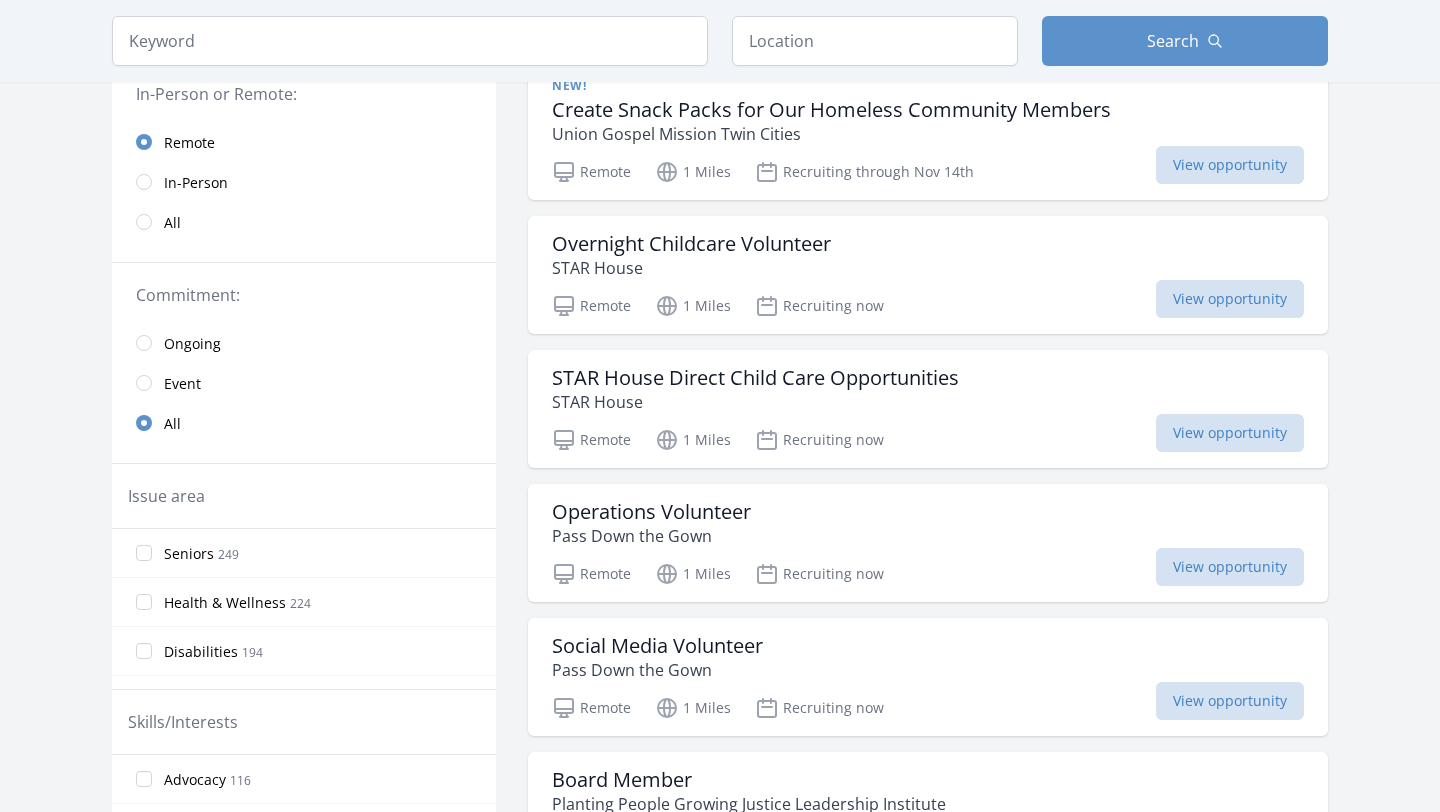 scroll, scrollTop: 232, scrollLeft: 0, axis: vertical 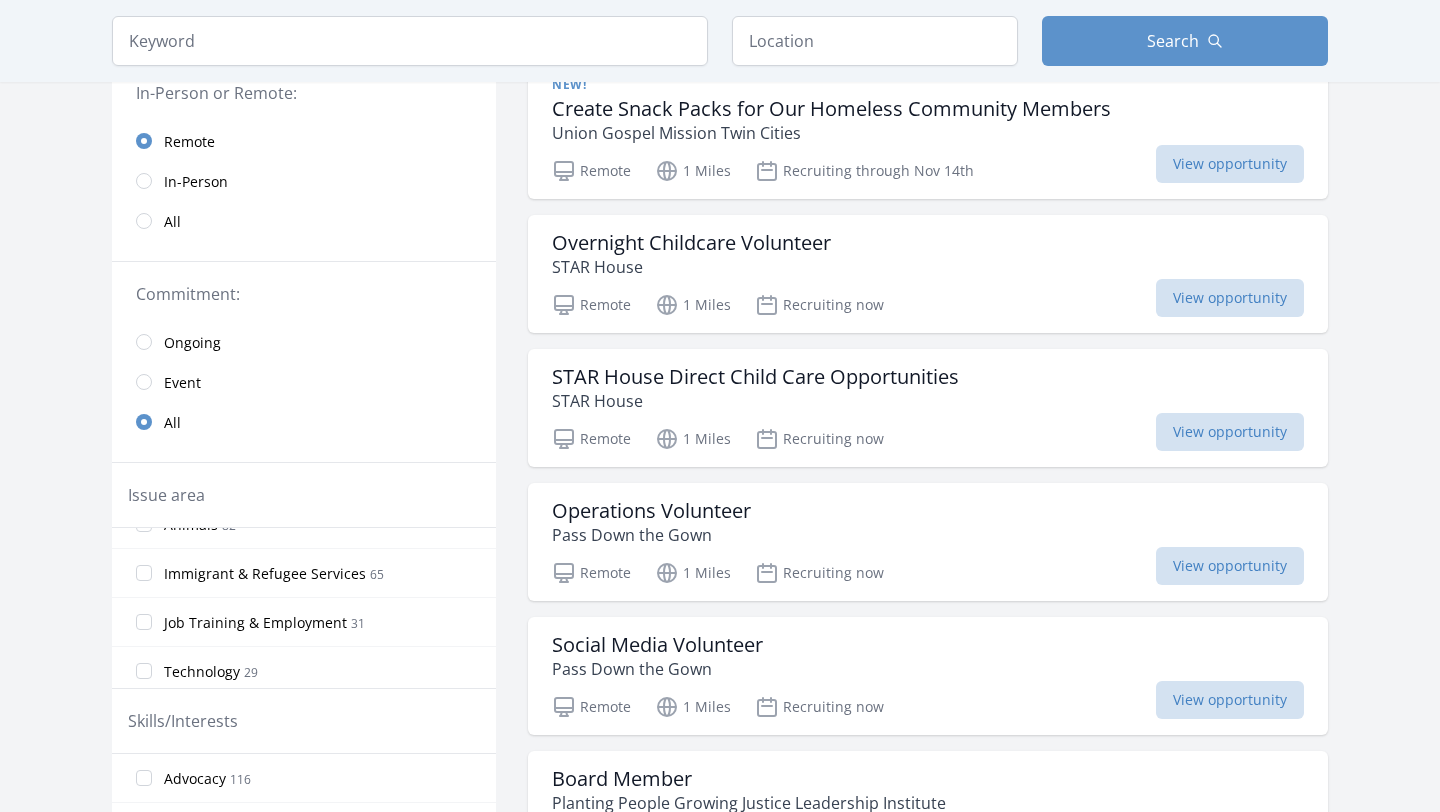 click on "Immigrant & Refugee Services" at bounding box center [265, 574] 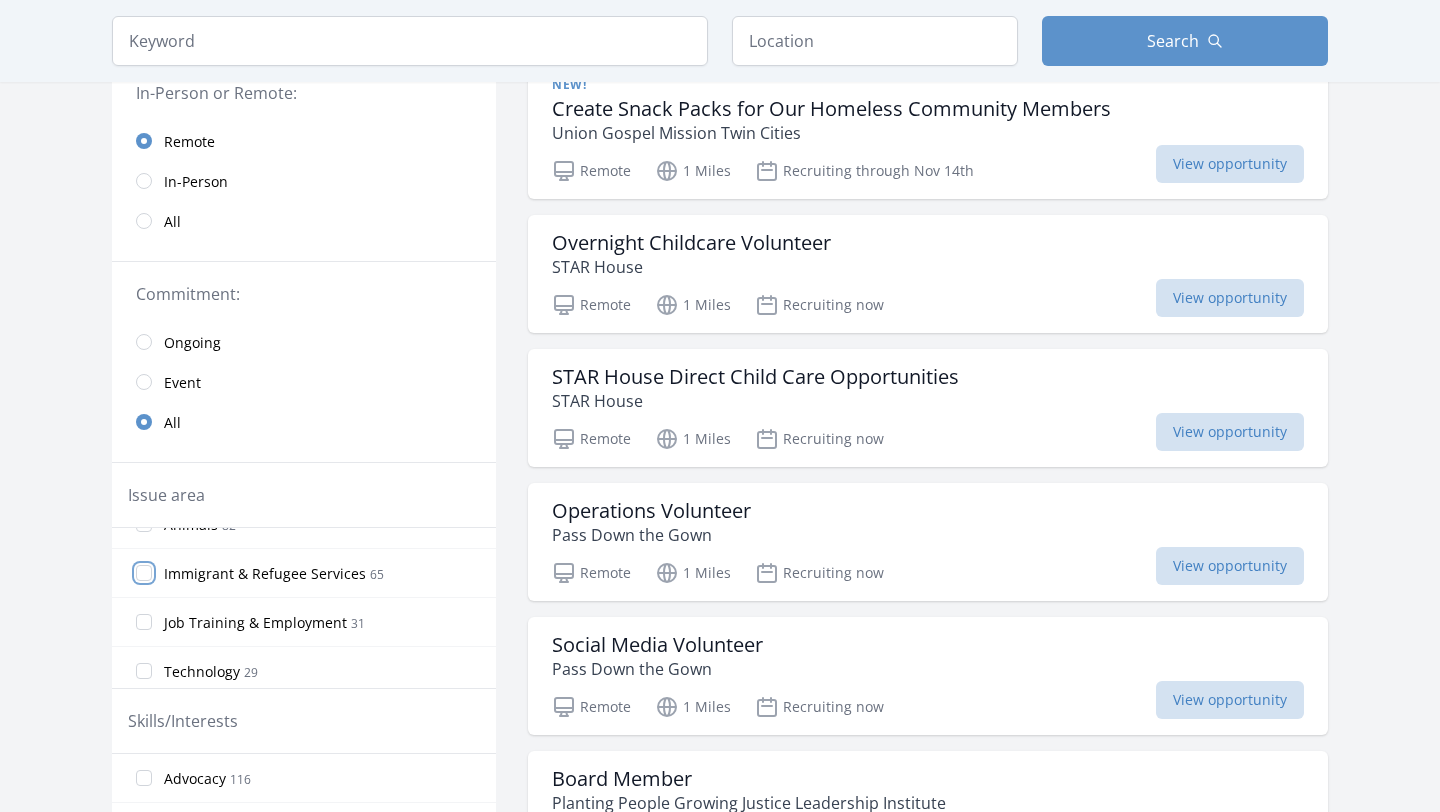 click on "Immigrant & Refugee Services   65" at bounding box center [144, 573] 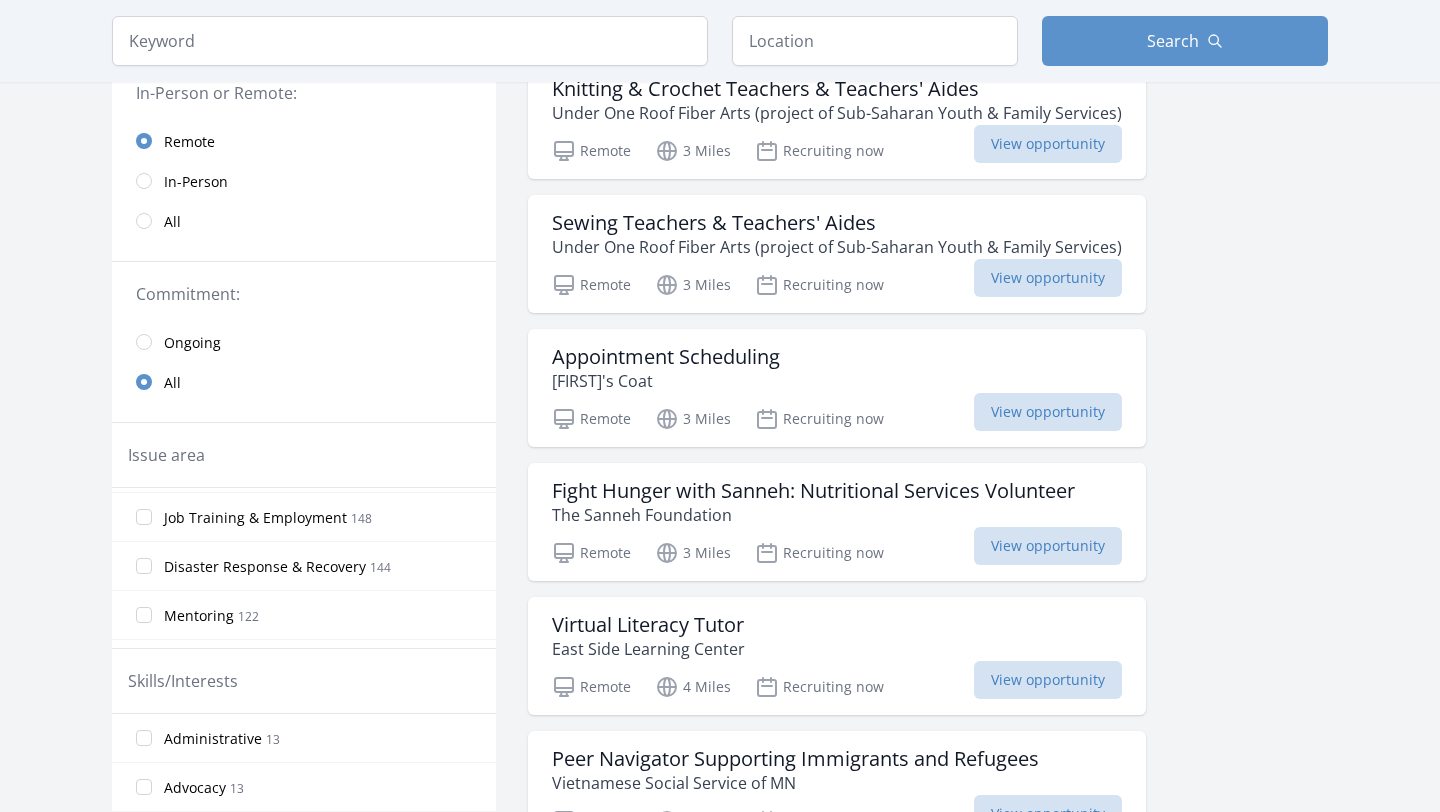scroll, scrollTop: 822, scrollLeft: 0, axis: vertical 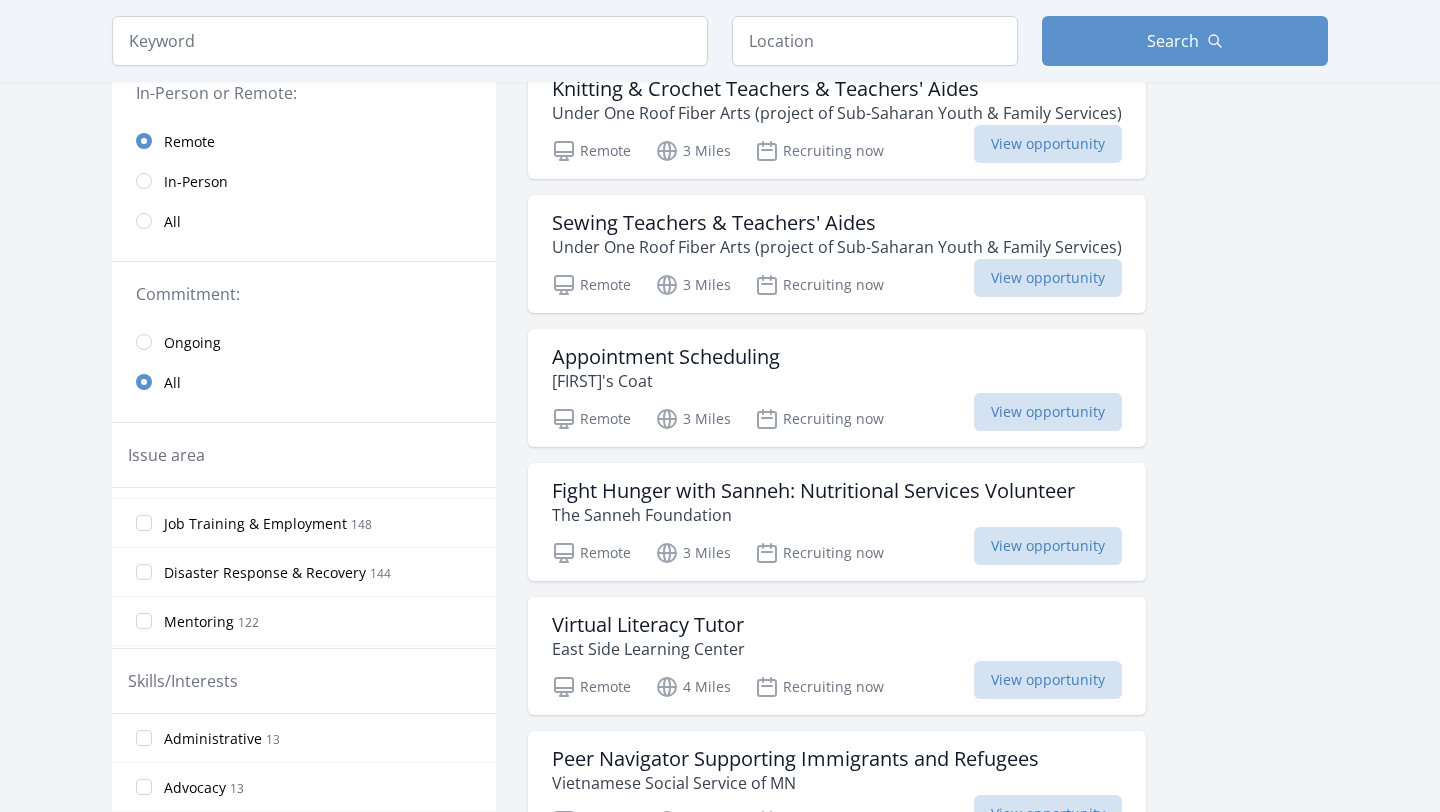 click on "Job Training & Employment" at bounding box center (255, 524) 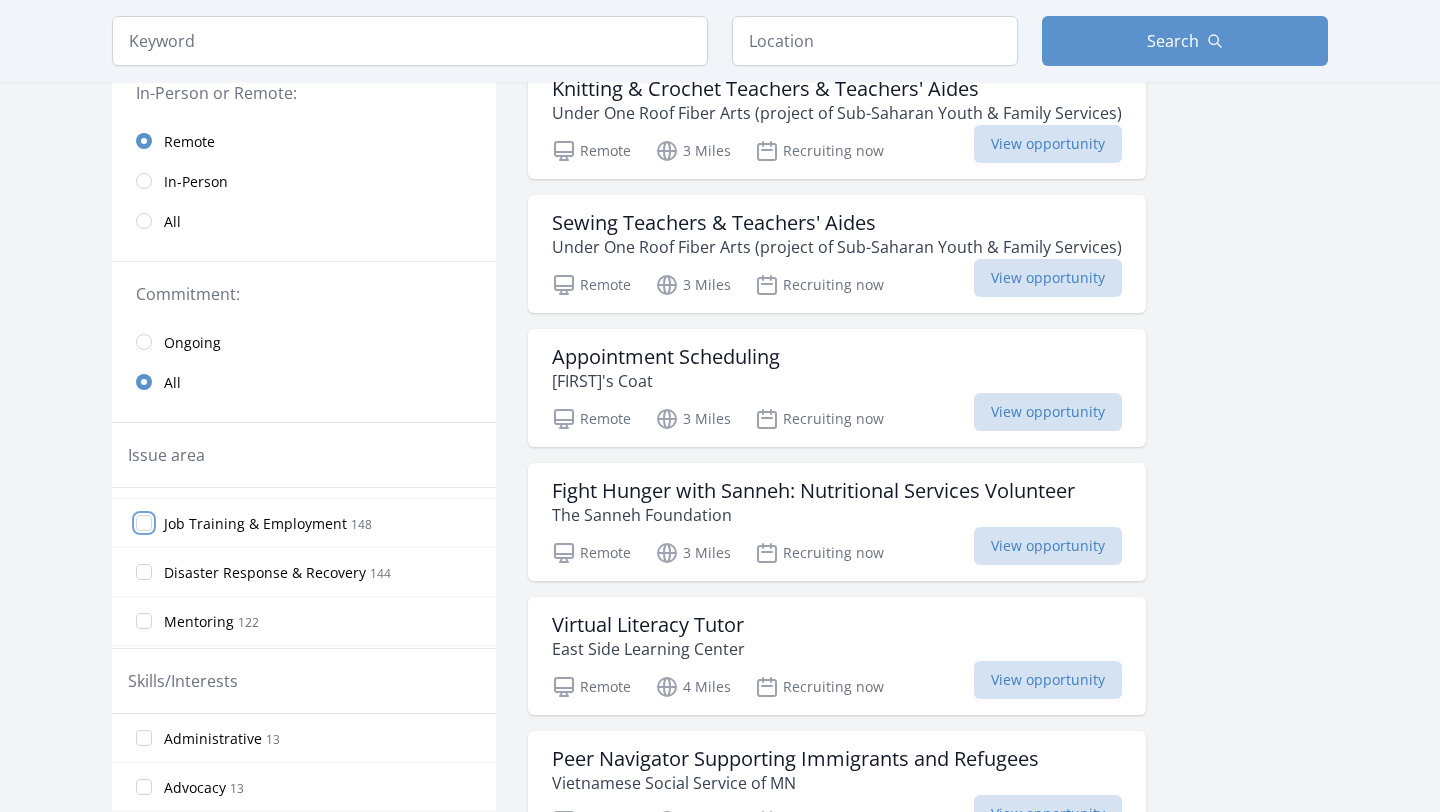 click on "Job Training & Employment   148" at bounding box center [144, 523] 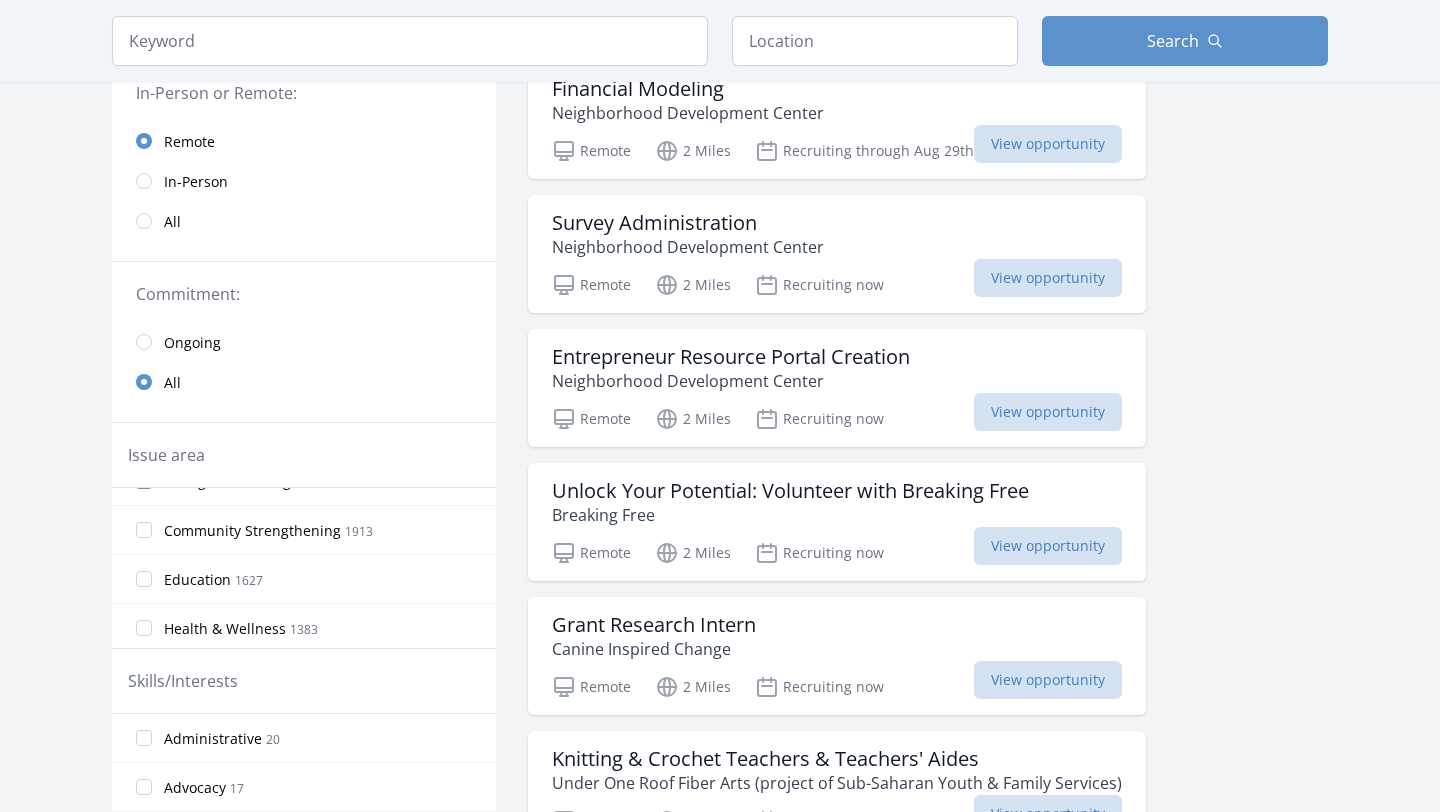 scroll, scrollTop: 81, scrollLeft: 0, axis: vertical 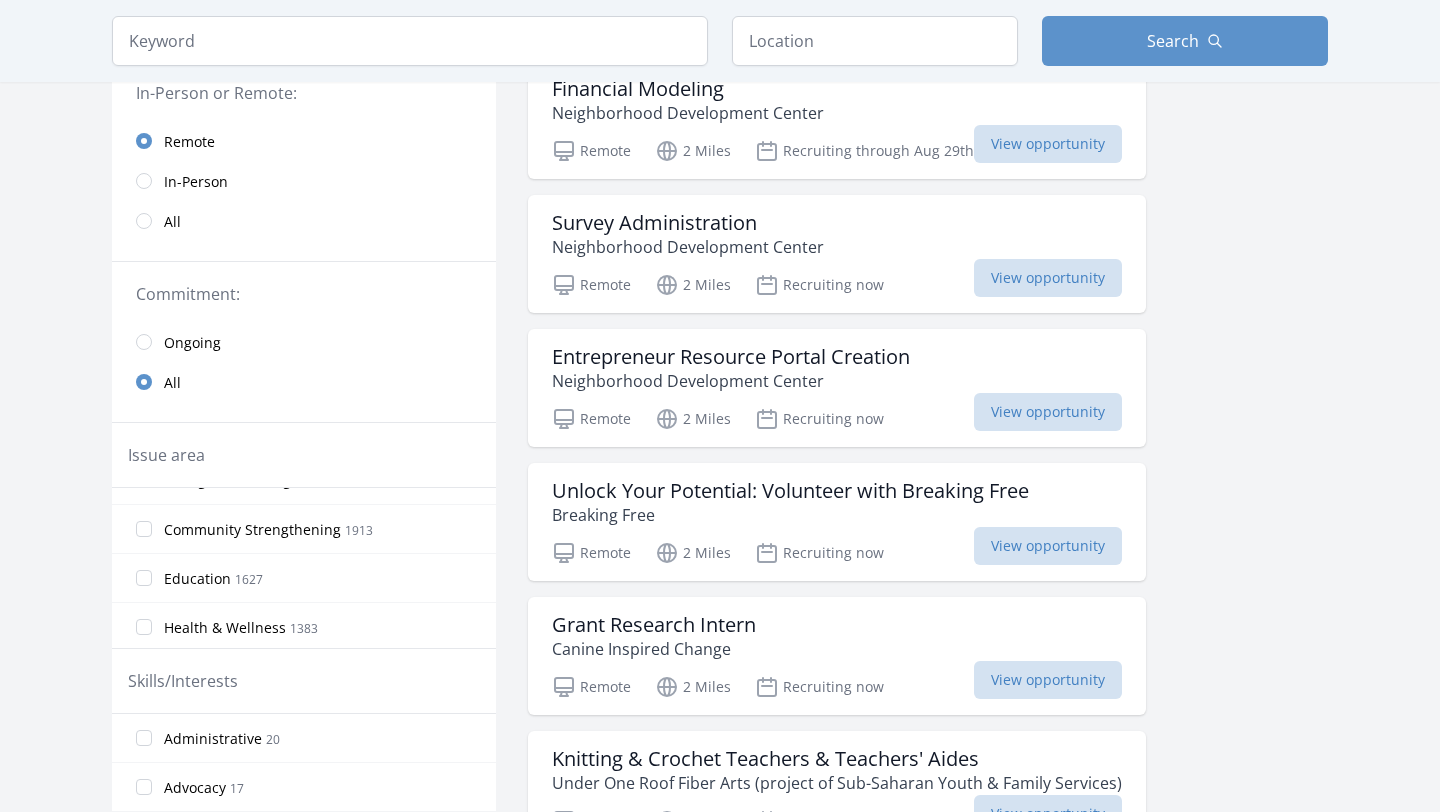 click on "1627" at bounding box center (249, 579) 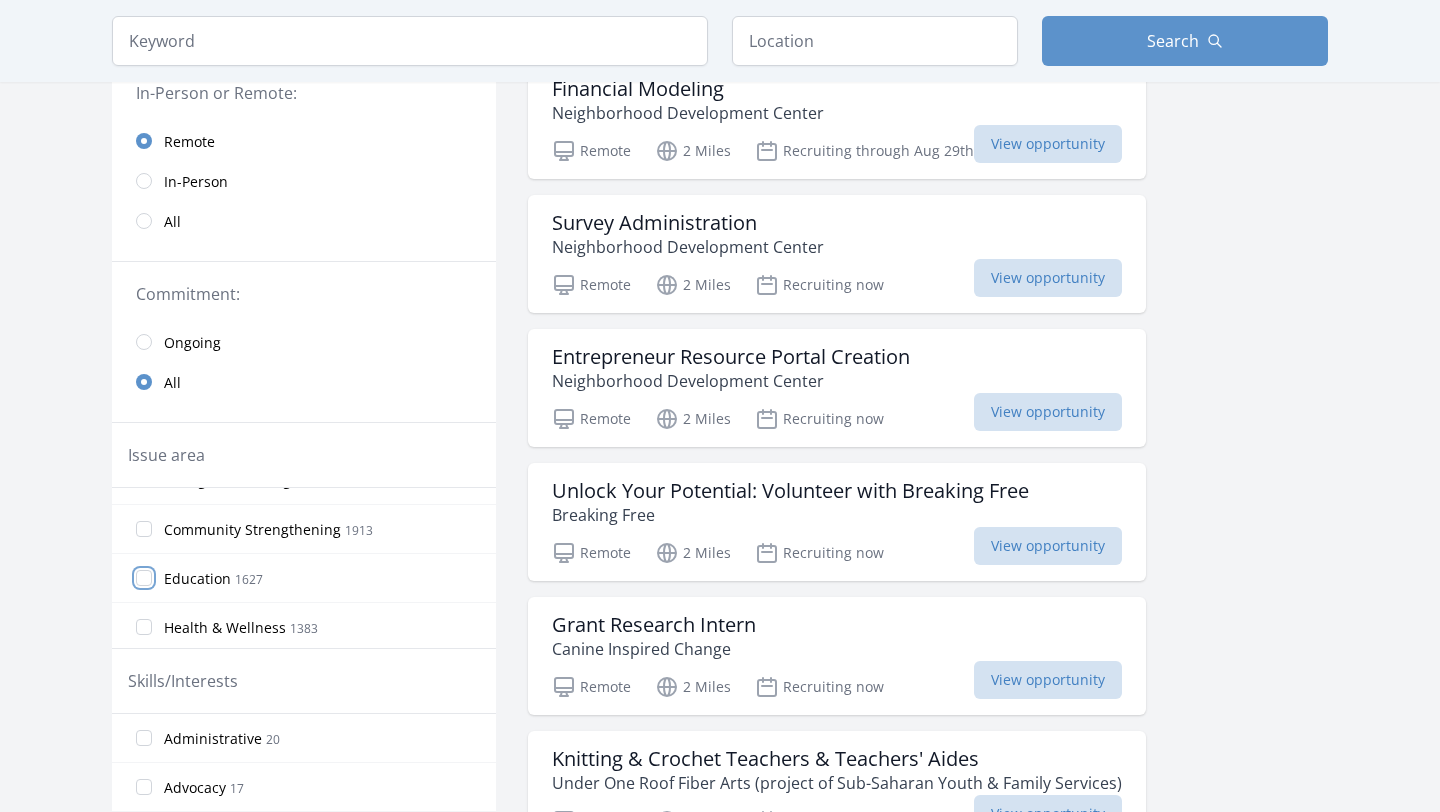 click on "Education   1627" at bounding box center [144, 578] 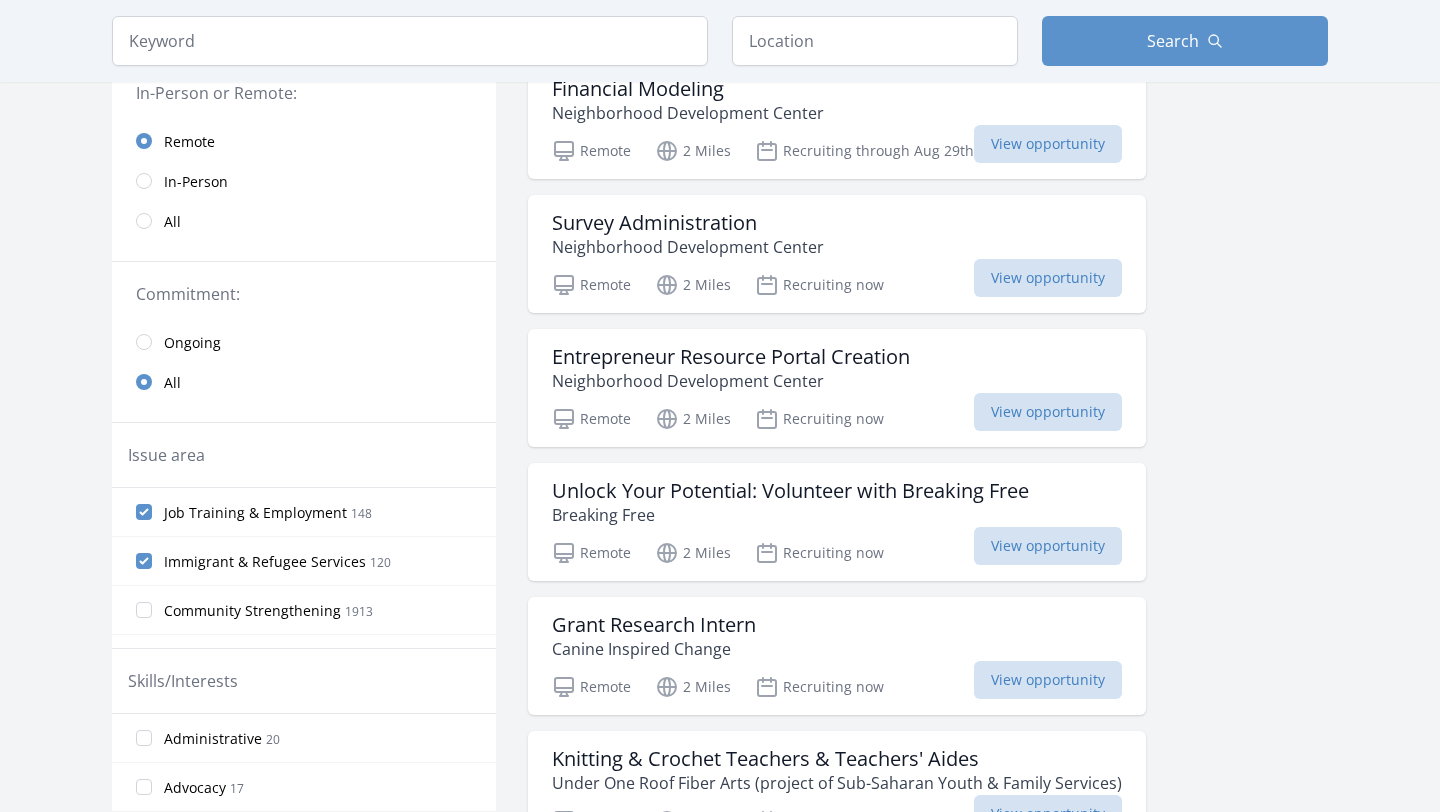 scroll, scrollTop: 0, scrollLeft: 0, axis: both 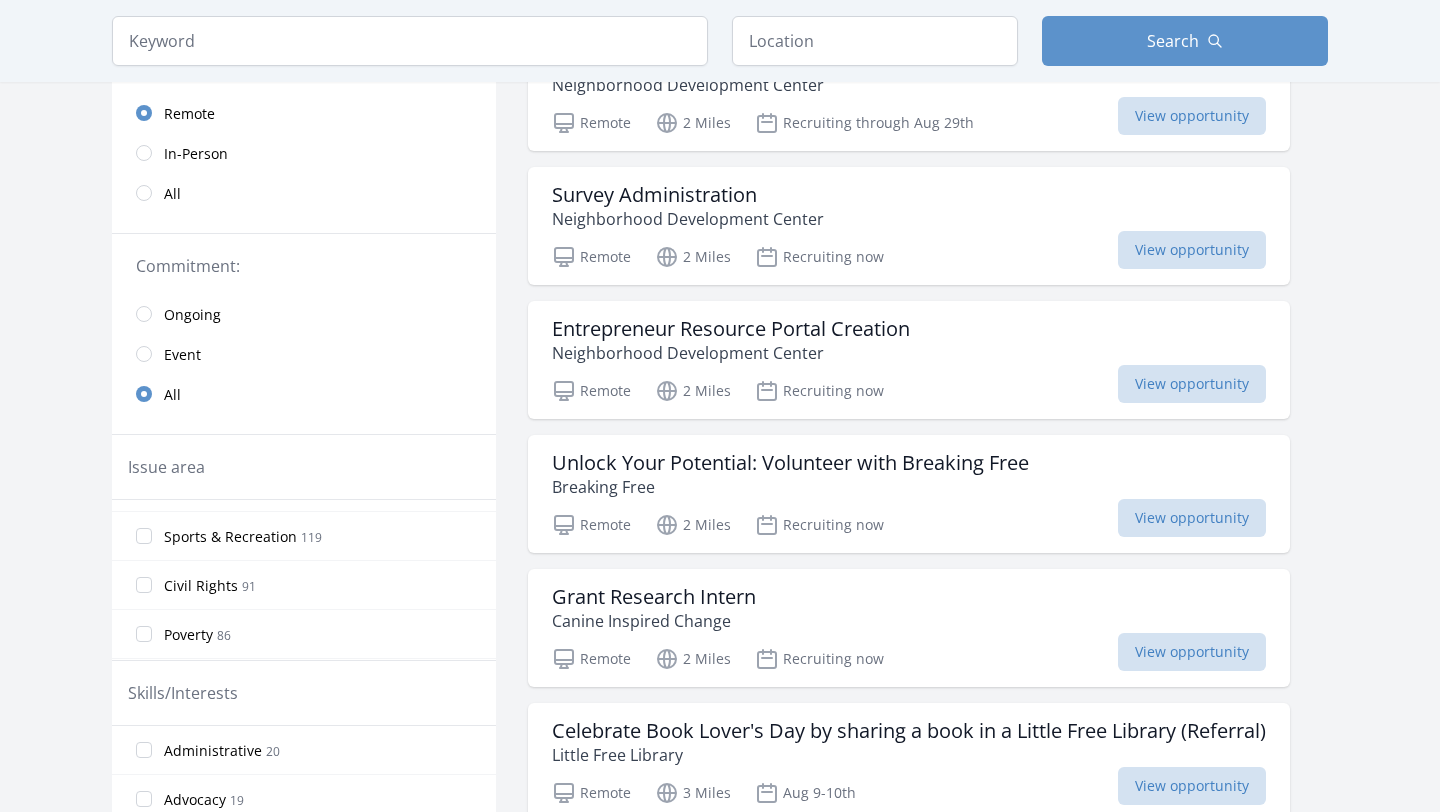 click on "Civil Rights" at bounding box center [201, 586] 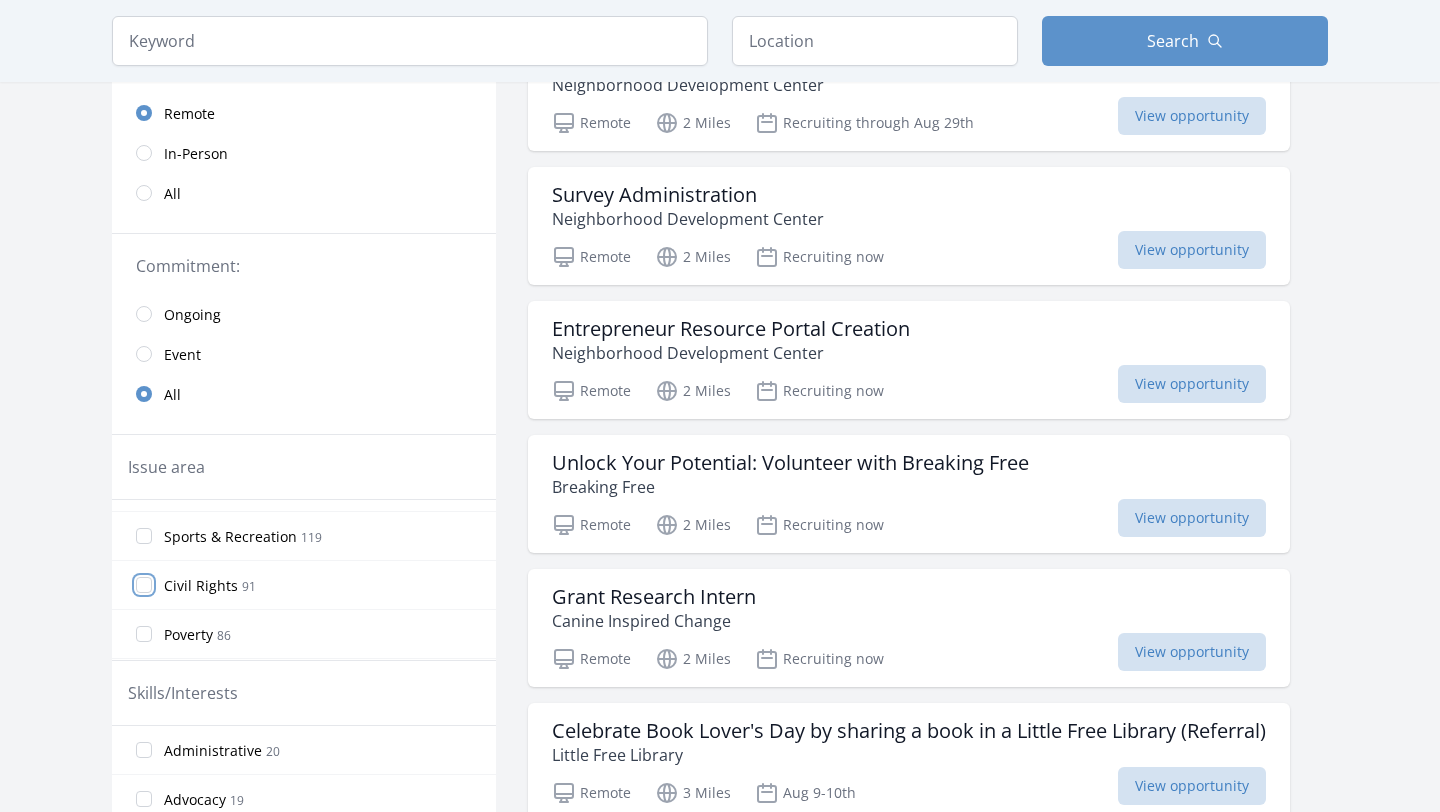 click on "Civil Rights   91" at bounding box center [144, 585] 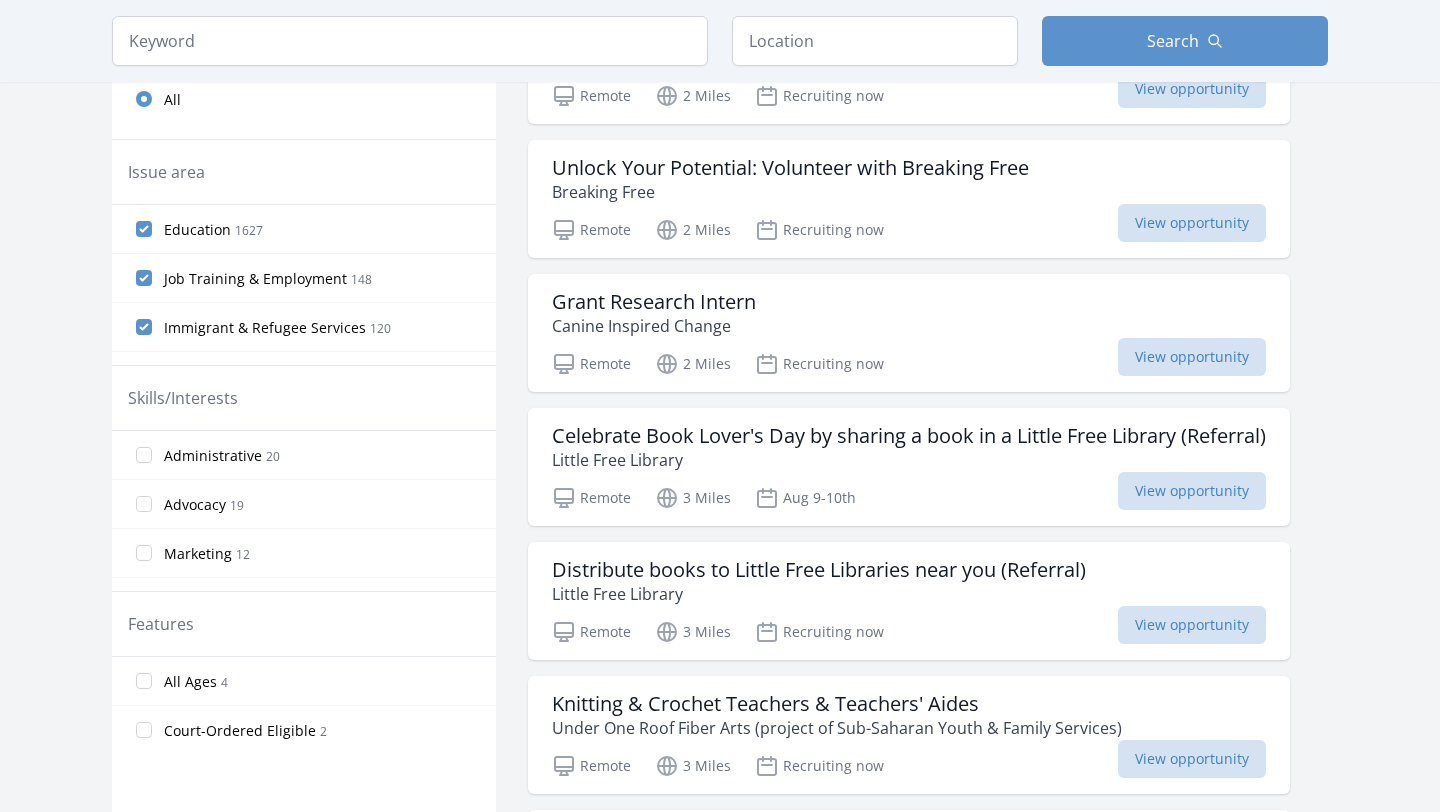 scroll, scrollTop: 620, scrollLeft: 0, axis: vertical 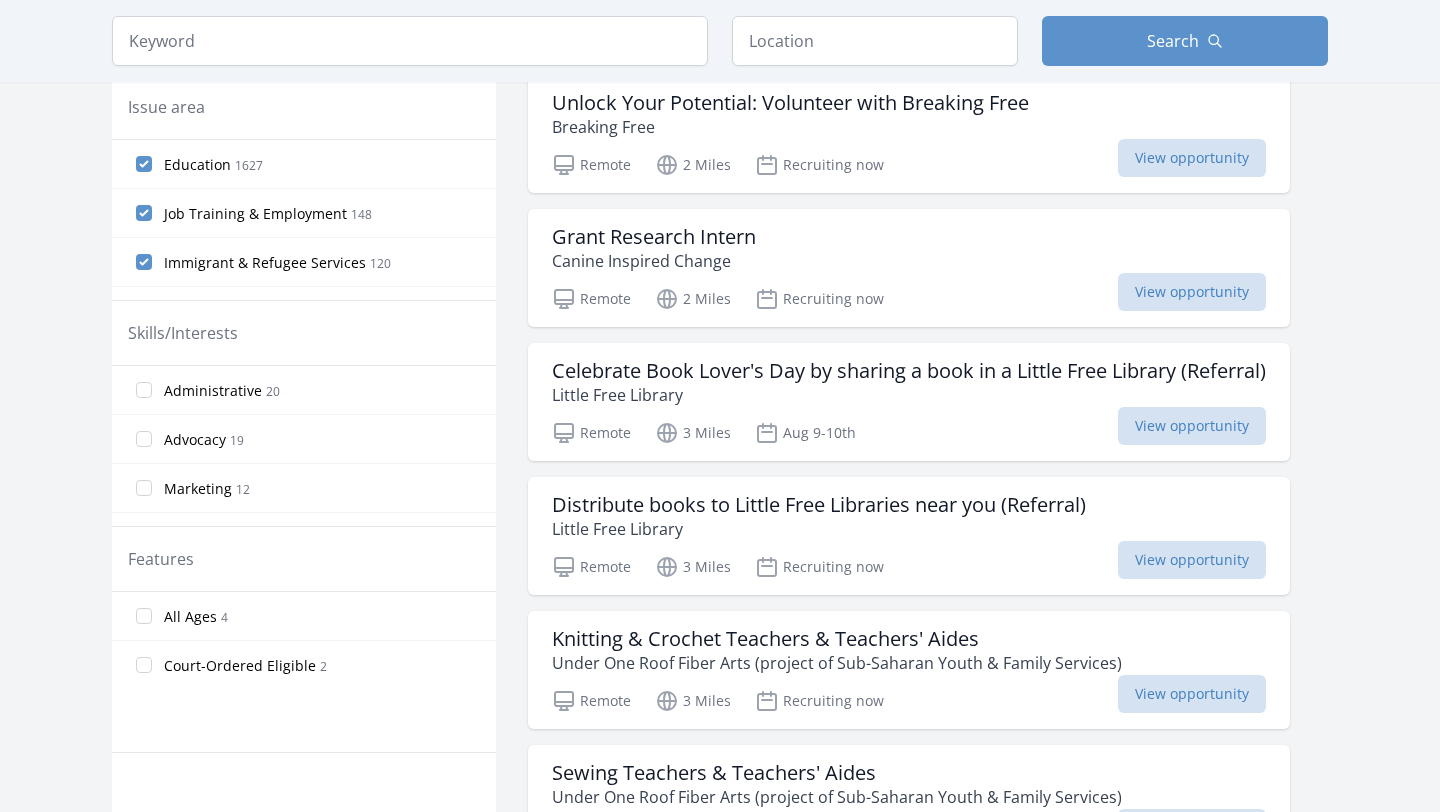 click on "Administrative" at bounding box center (213, 391) 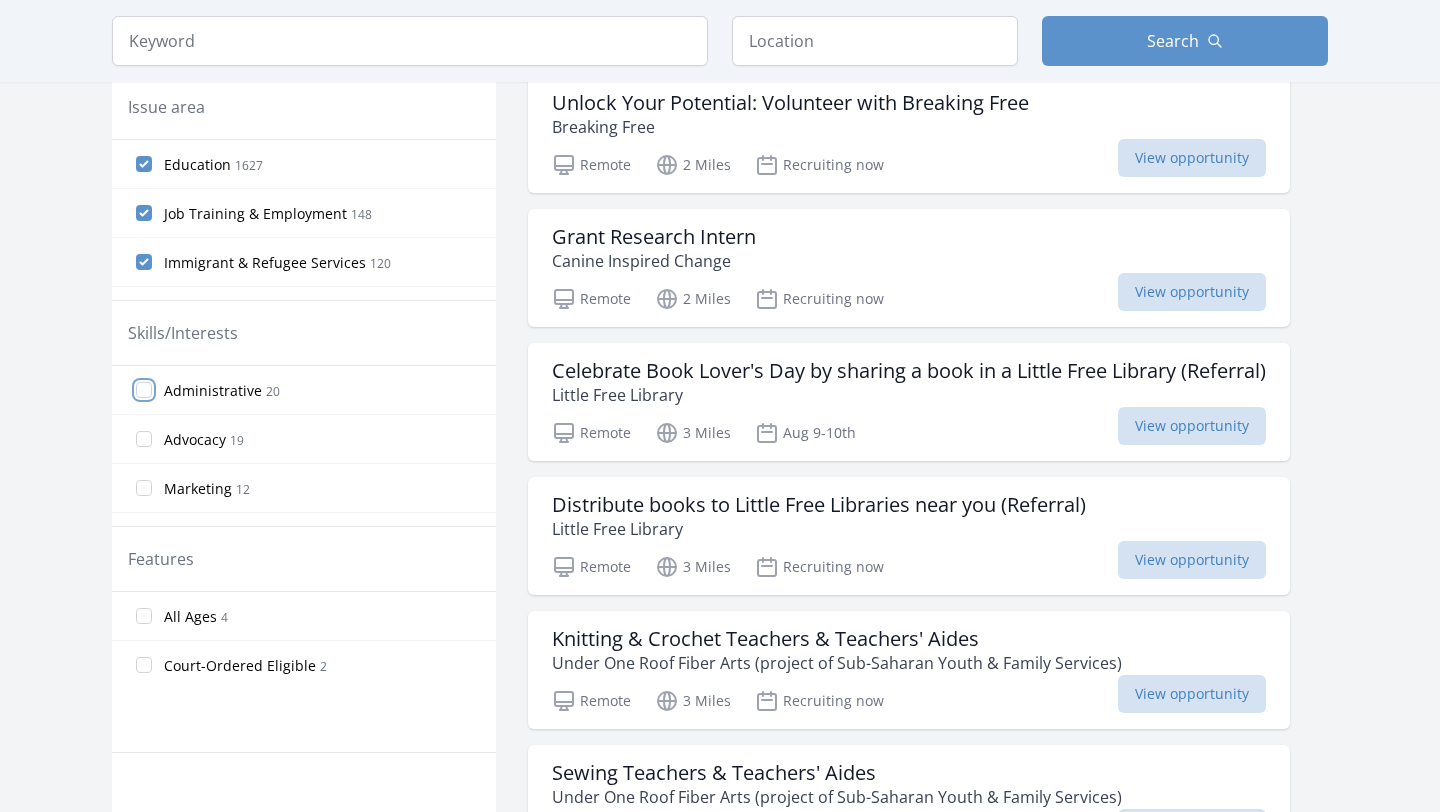 click on "Administrative   20" at bounding box center [144, 390] 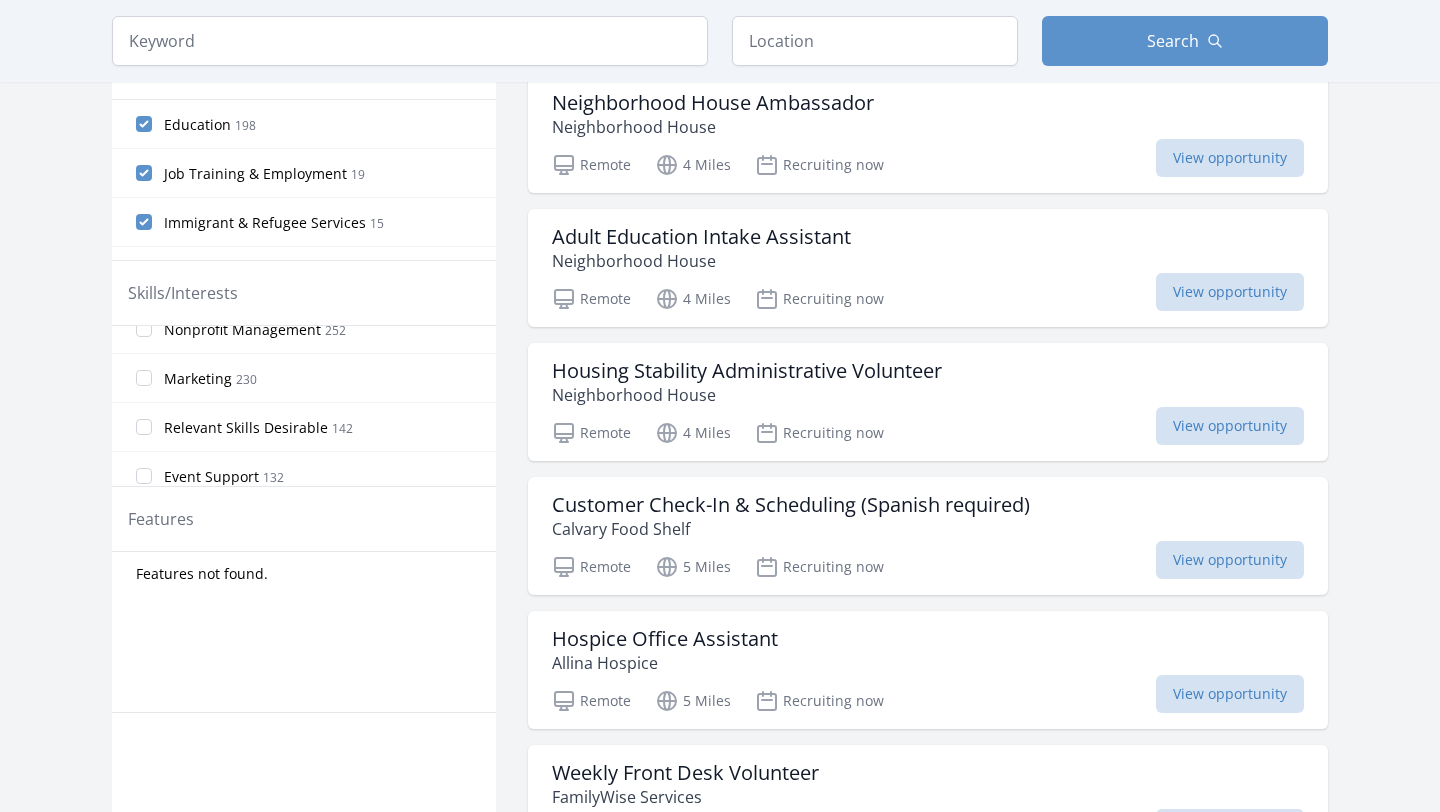 scroll, scrollTop: 72, scrollLeft: 0, axis: vertical 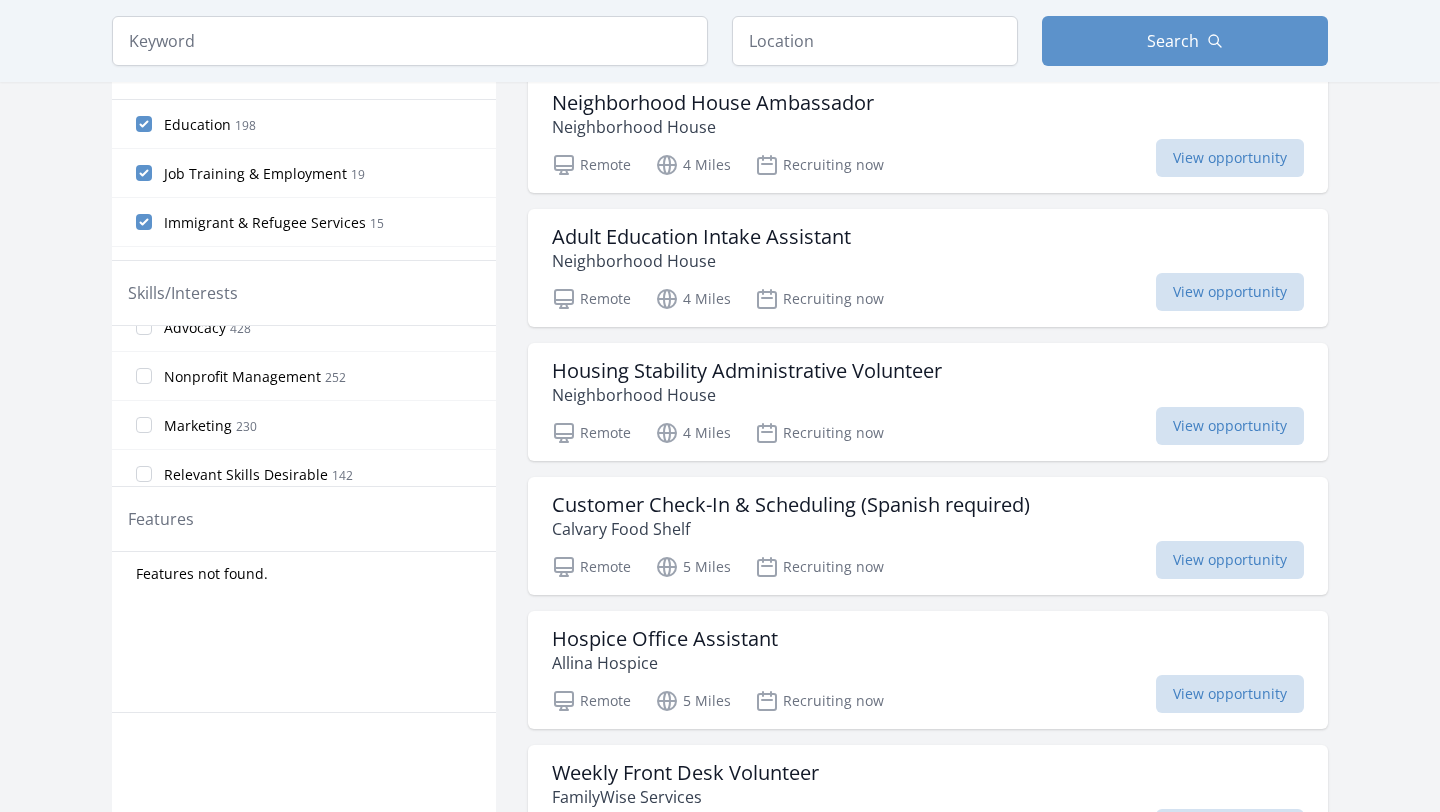 click on "Nonprofit Management" at bounding box center [242, 377] 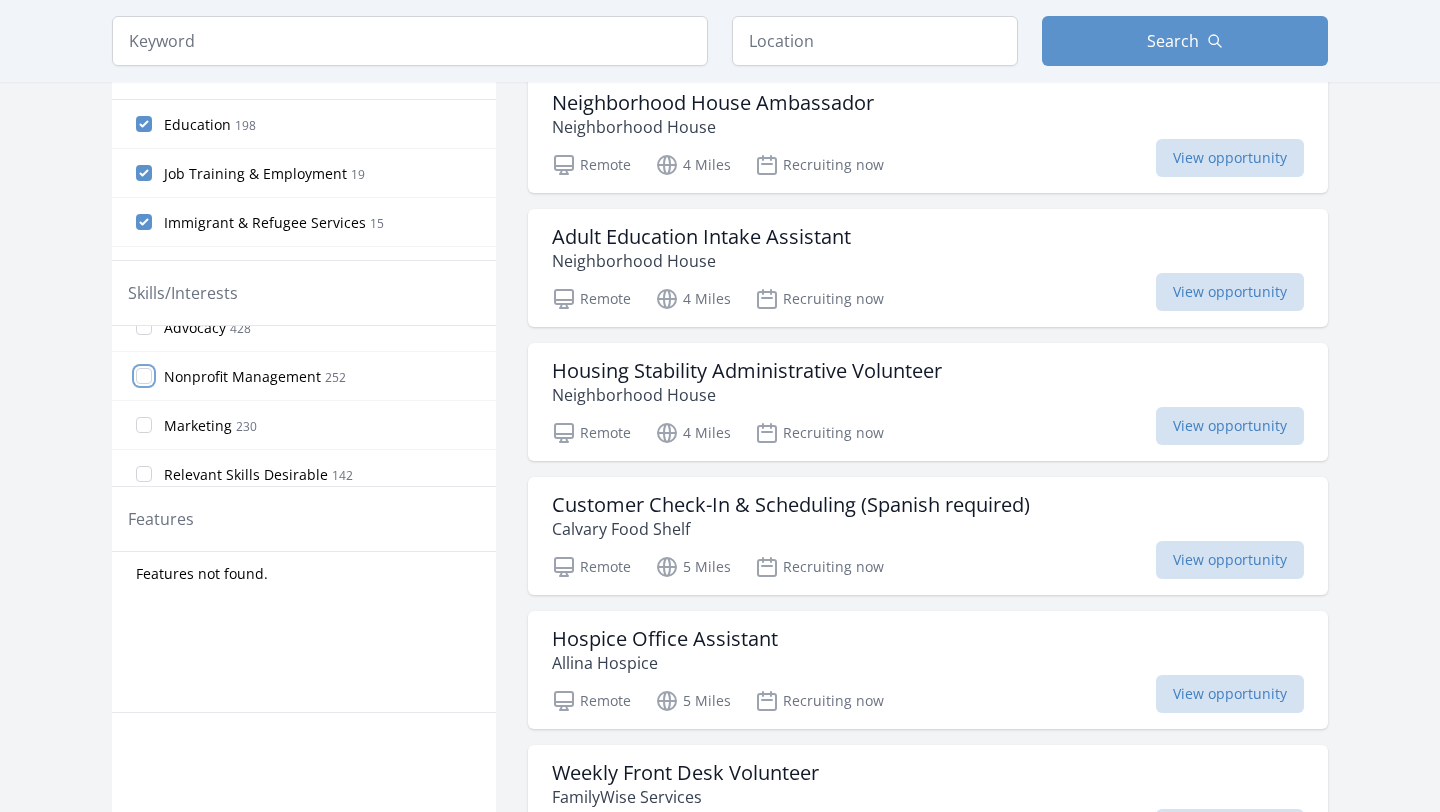 click on "Nonprofit Management   252" at bounding box center [144, 376] 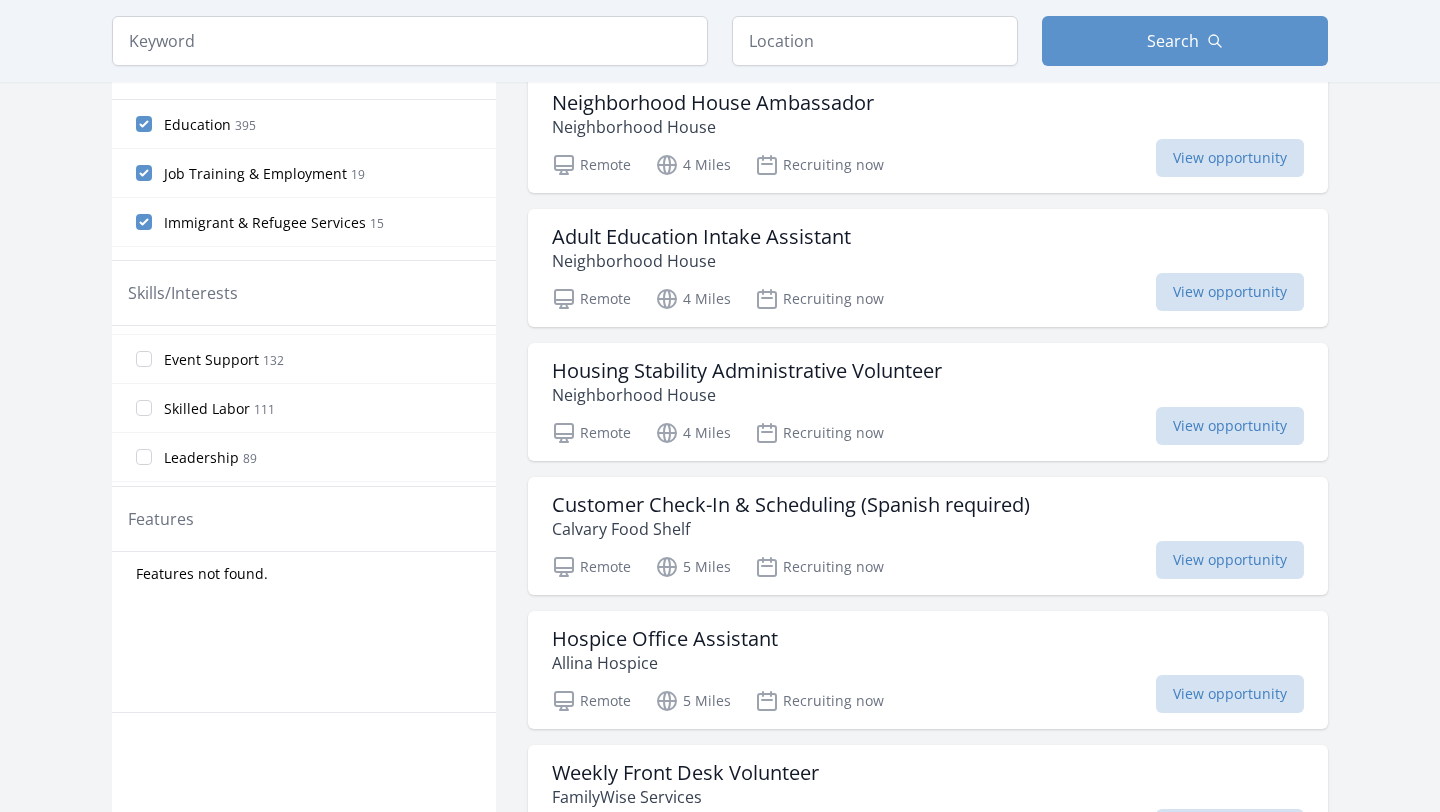 scroll, scrollTop: 237, scrollLeft: 0, axis: vertical 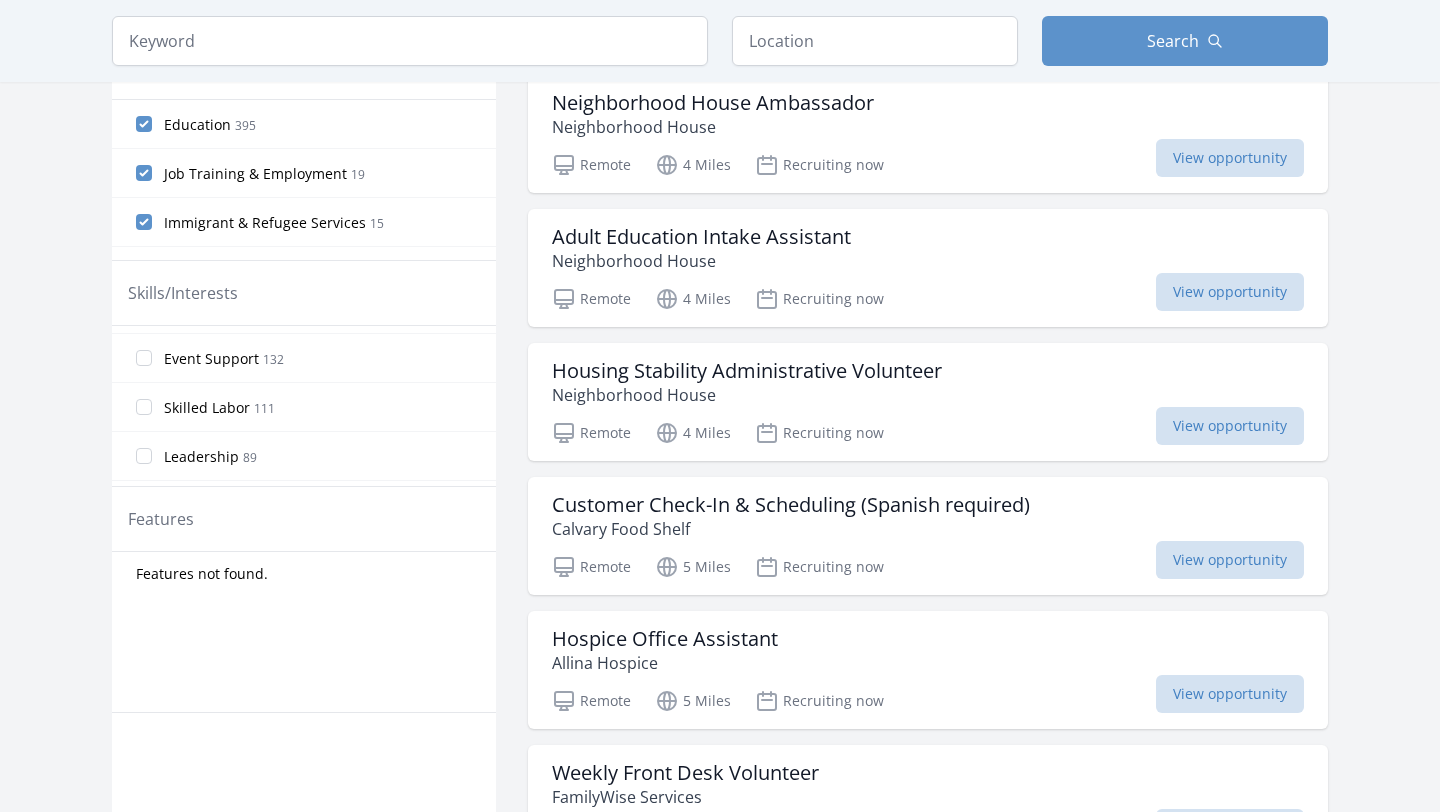 click on "Event Support   132" at bounding box center (304, 358) 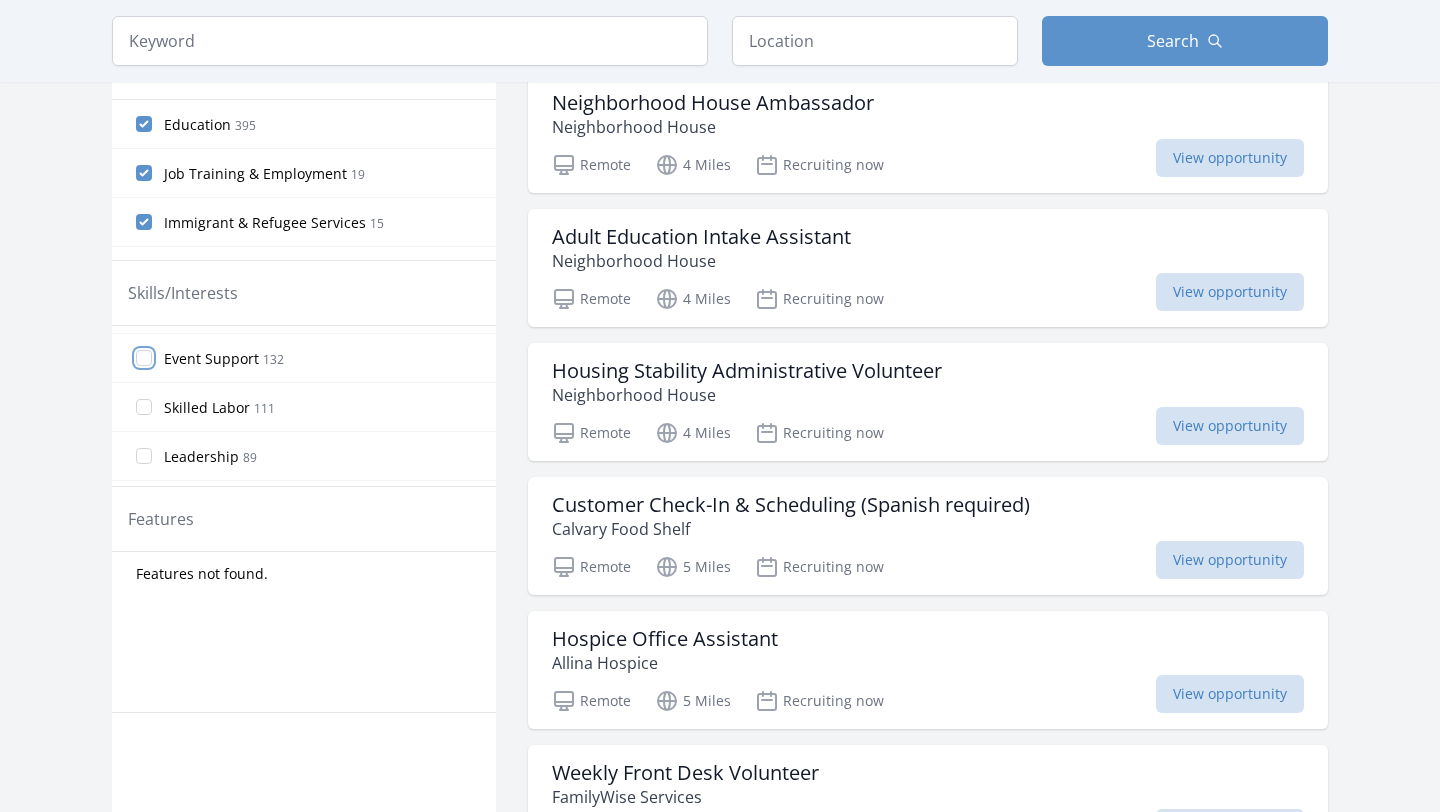 click on "Event Support   132" at bounding box center [144, 358] 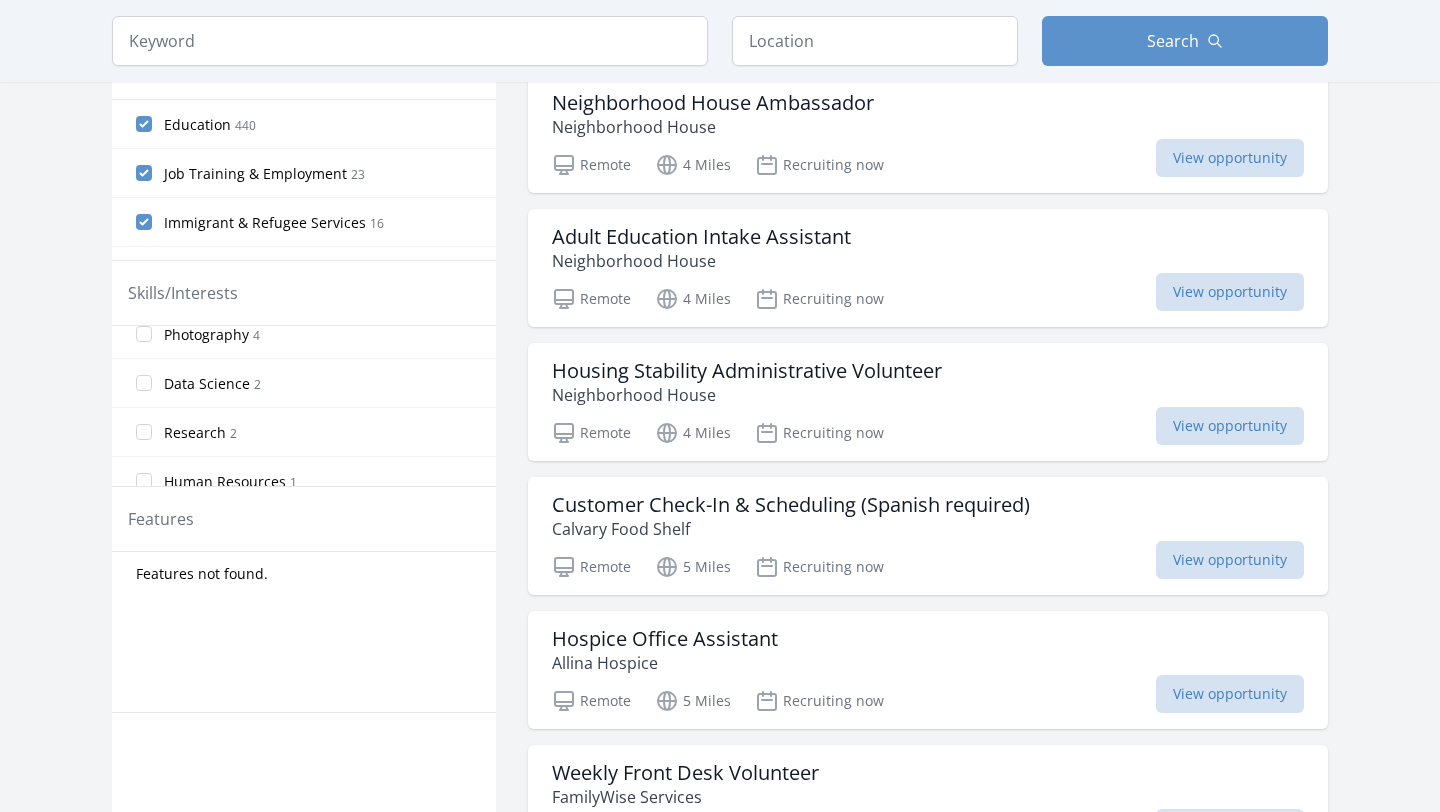 scroll, scrollTop: 1505, scrollLeft: 0, axis: vertical 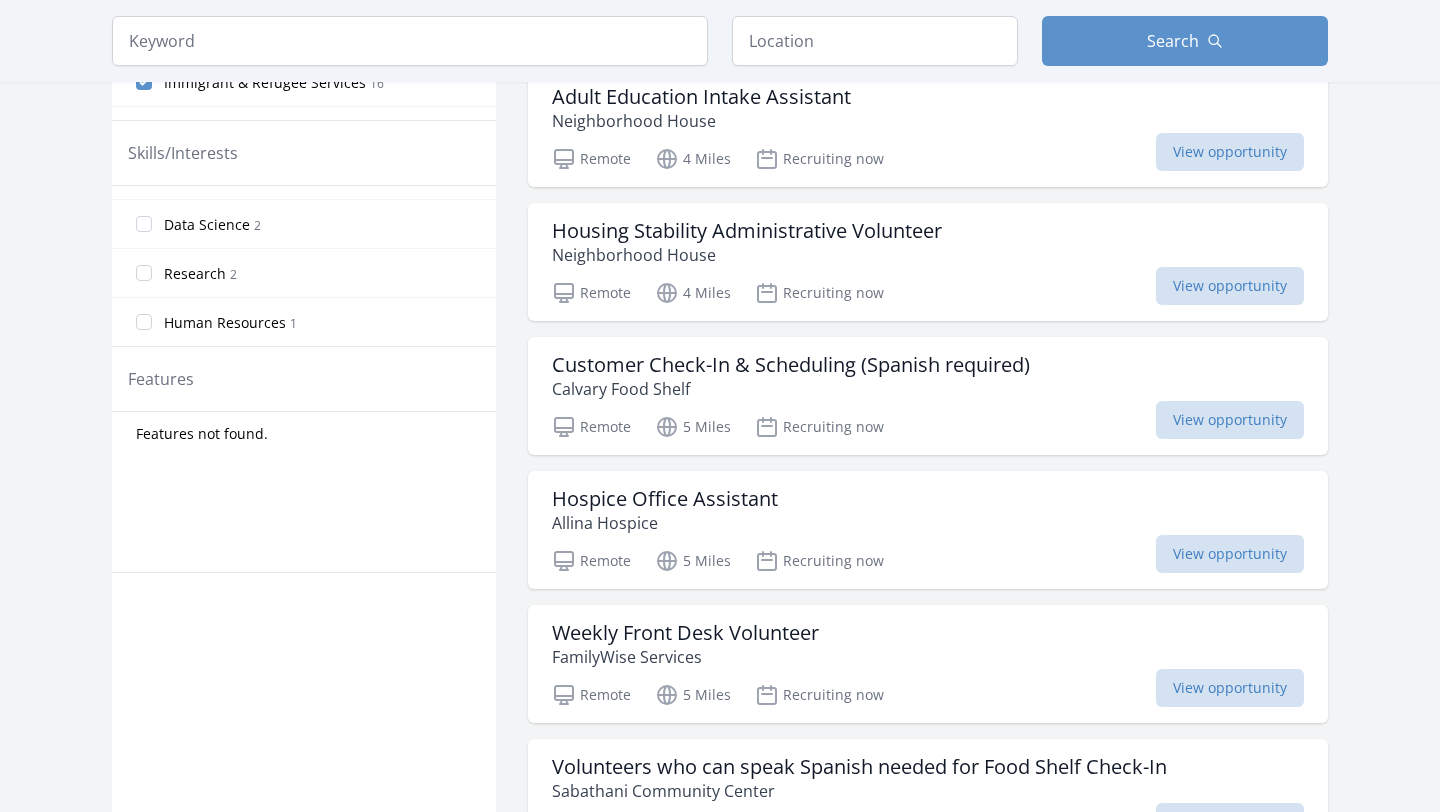 click on "Data Science" at bounding box center [207, 225] 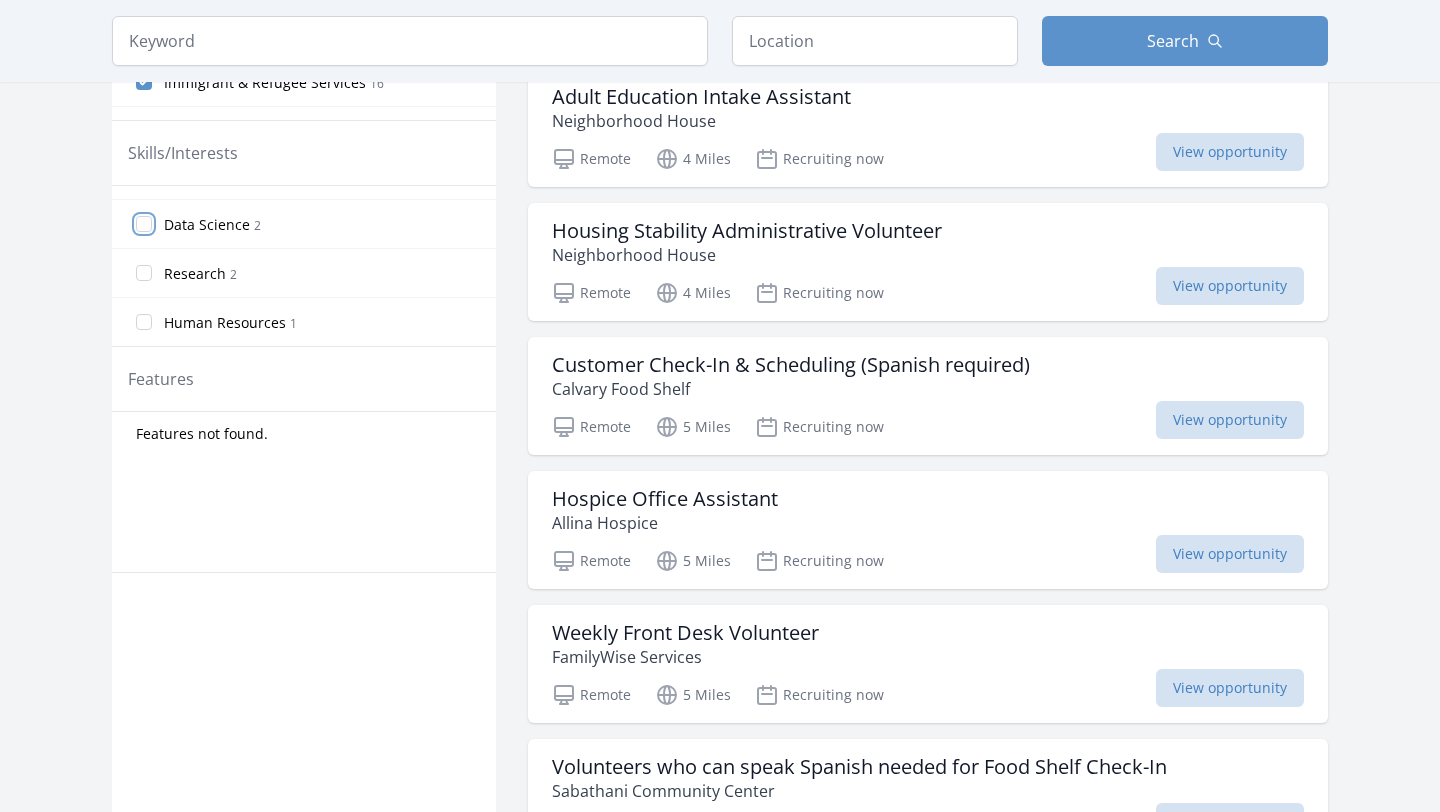 click on "Data Science   2" at bounding box center [144, 224] 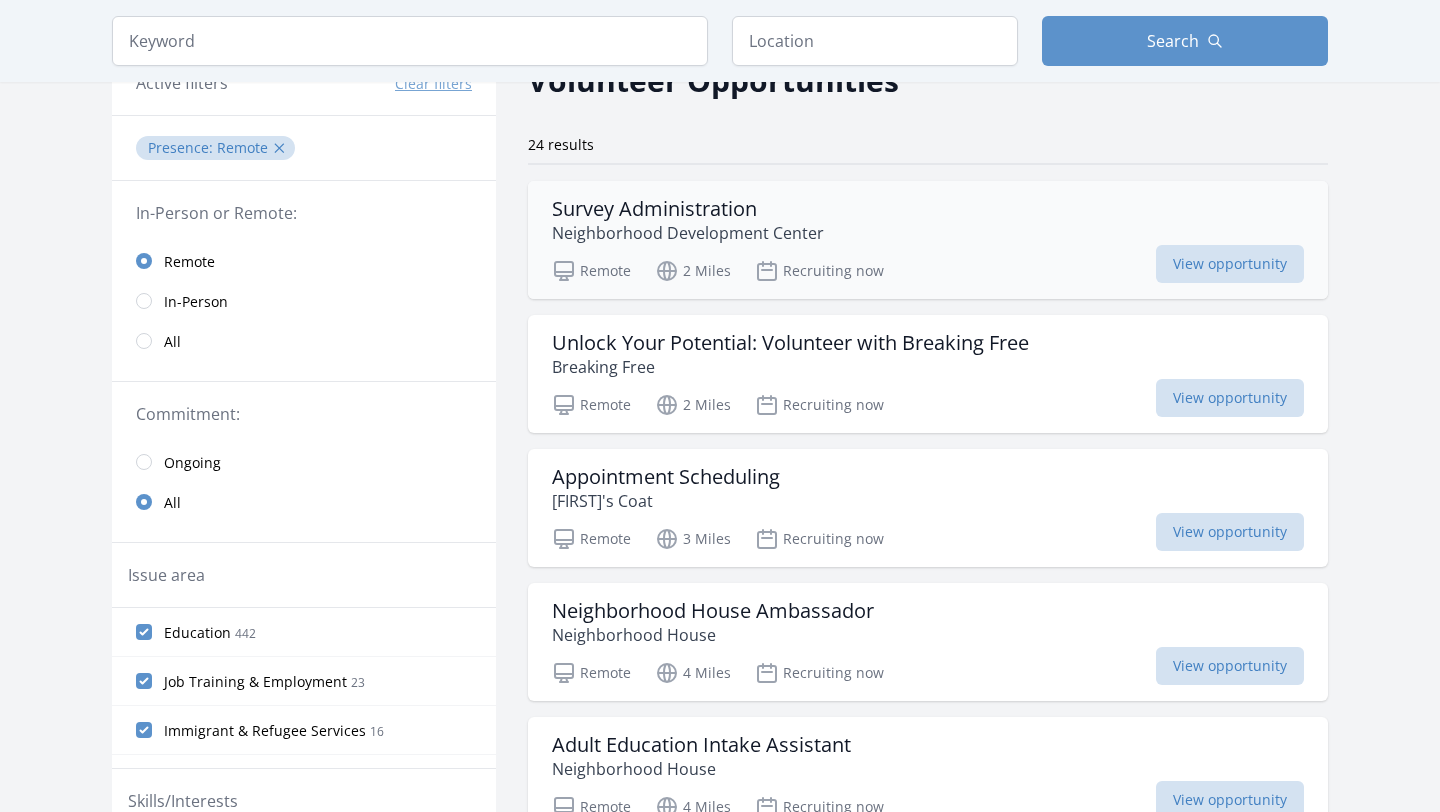 scroll, scrollTop: 0, scrollLeft: 0, axis: both 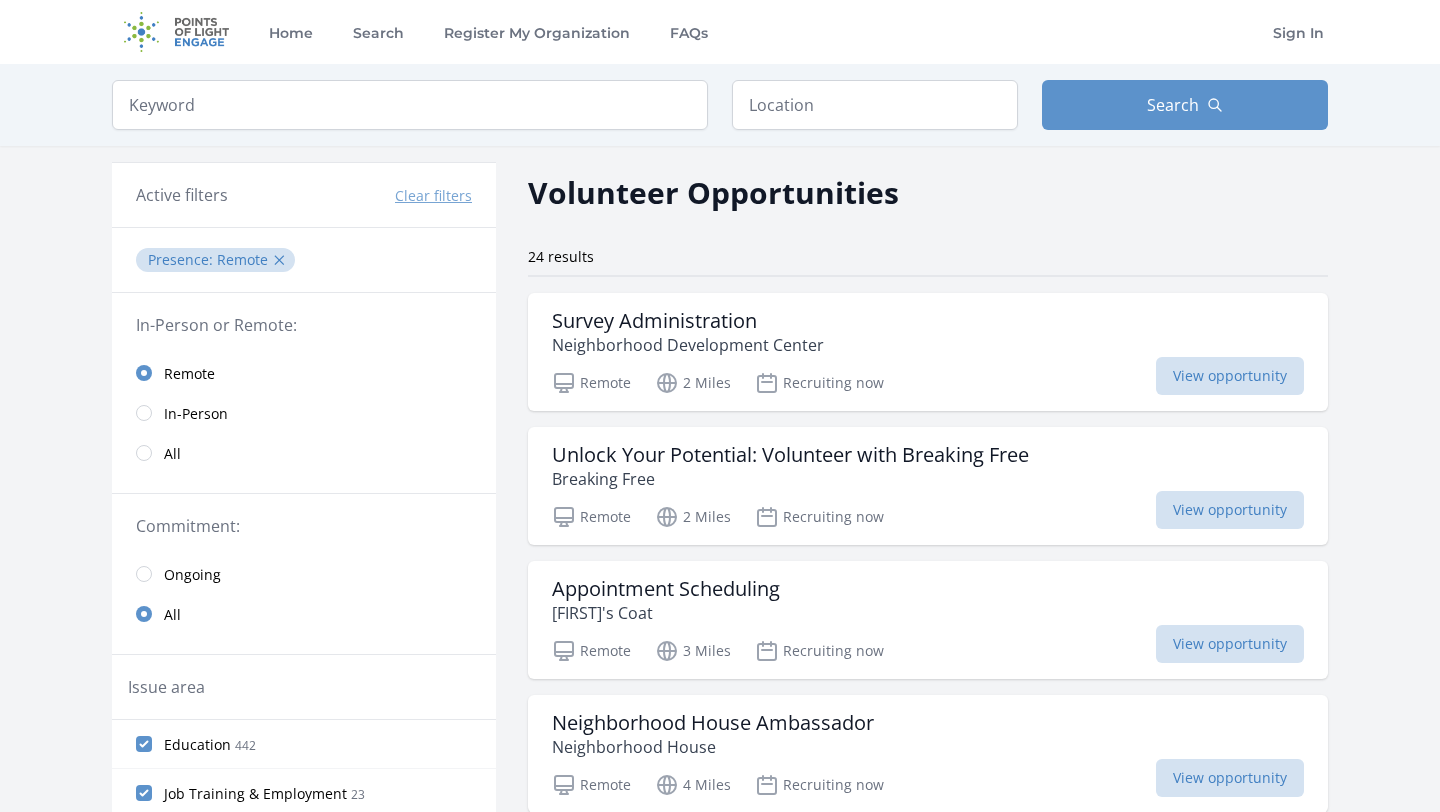 click on "Volunteer Opportunities
24 results
Survey Administration
Neighborhood Development Center
Remote
2 Miles" at bounding box center (928, 1619) 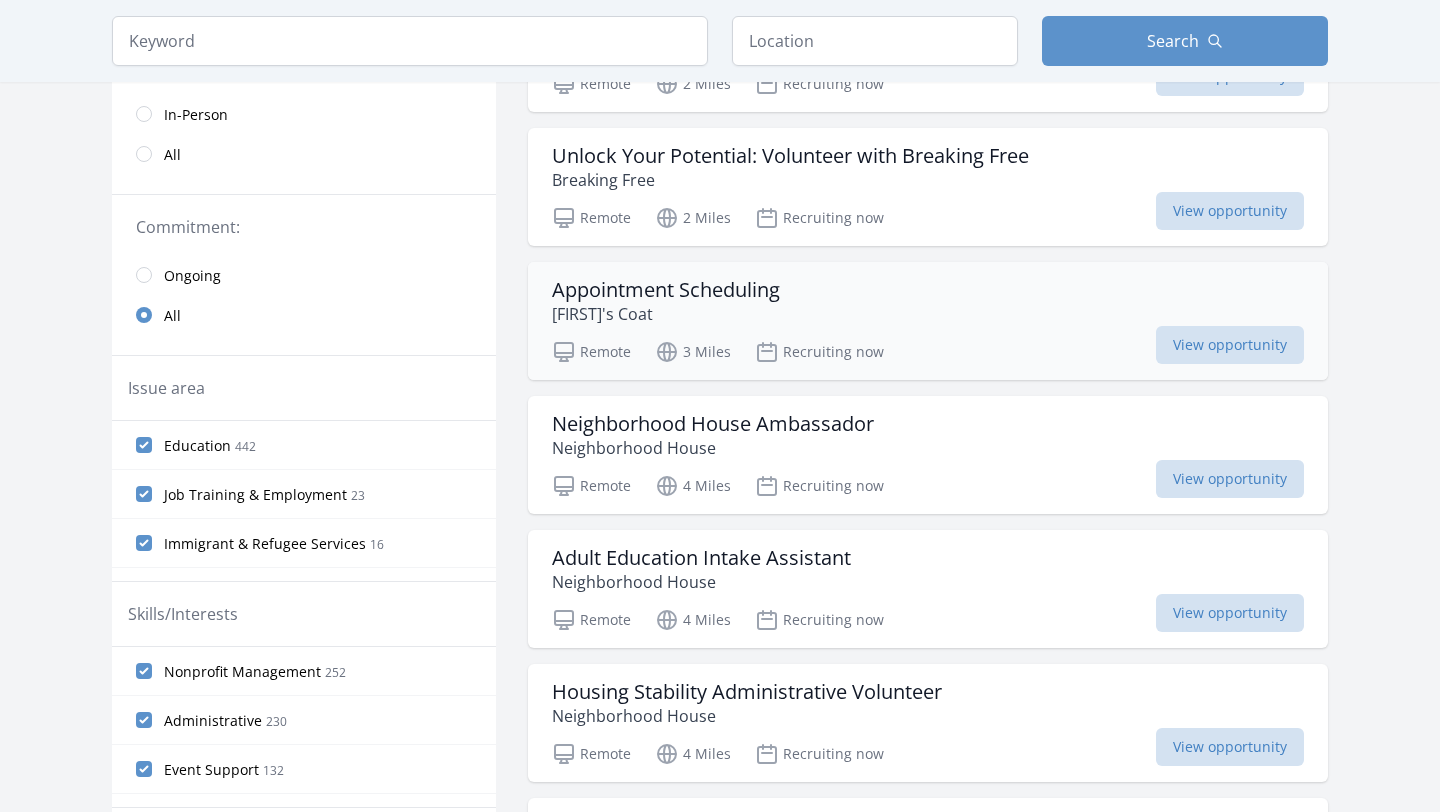 scroll, scrollTop: 300, scrollLeft: 0, axis: vertical 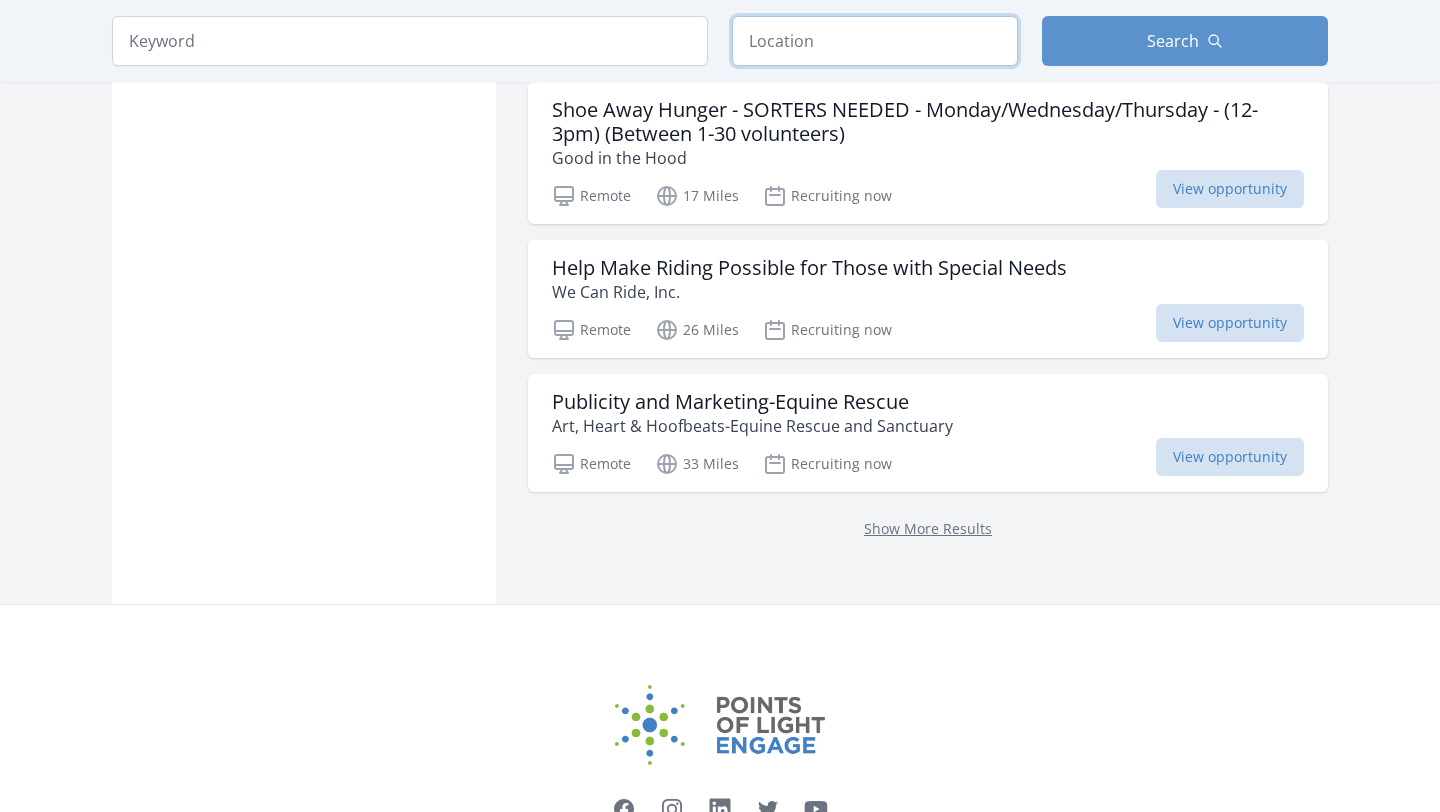 click at bounding box center (875, 41) 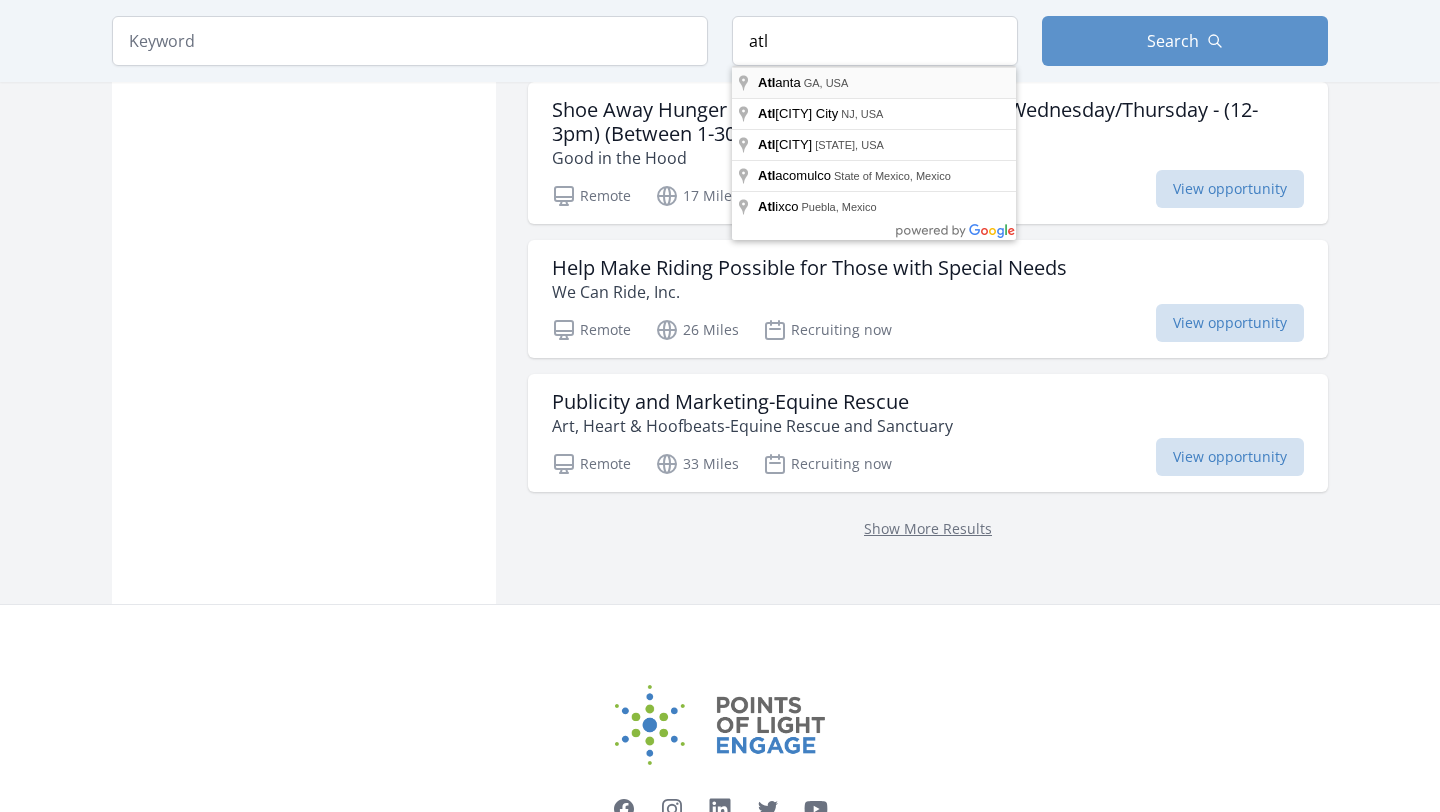 type on "Atlanta, GA, USA" 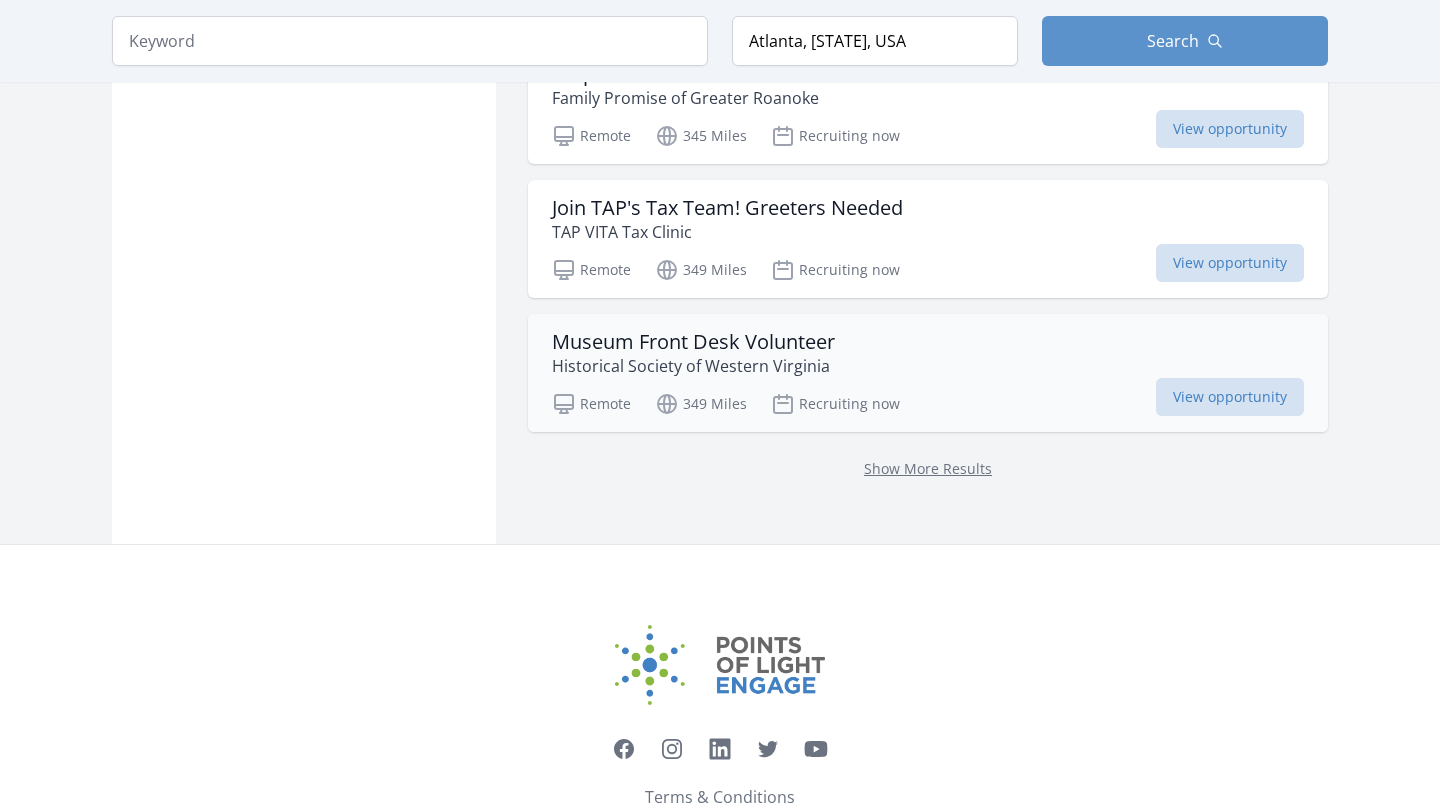 scroll, scrollTop: 1478, scrollLeft: 0, axis: vertical 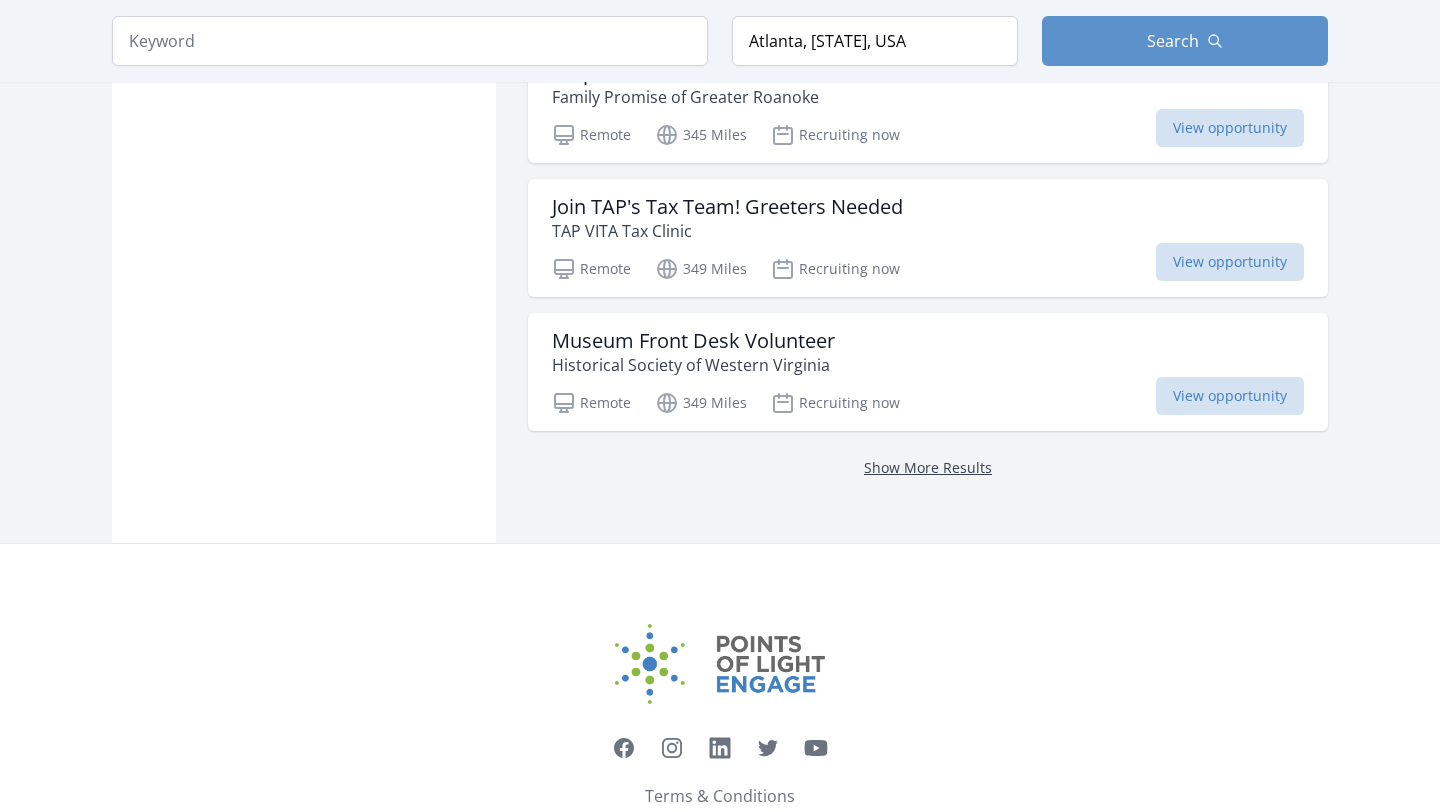 click on "Show More Results" at bounding box center [928, 467] 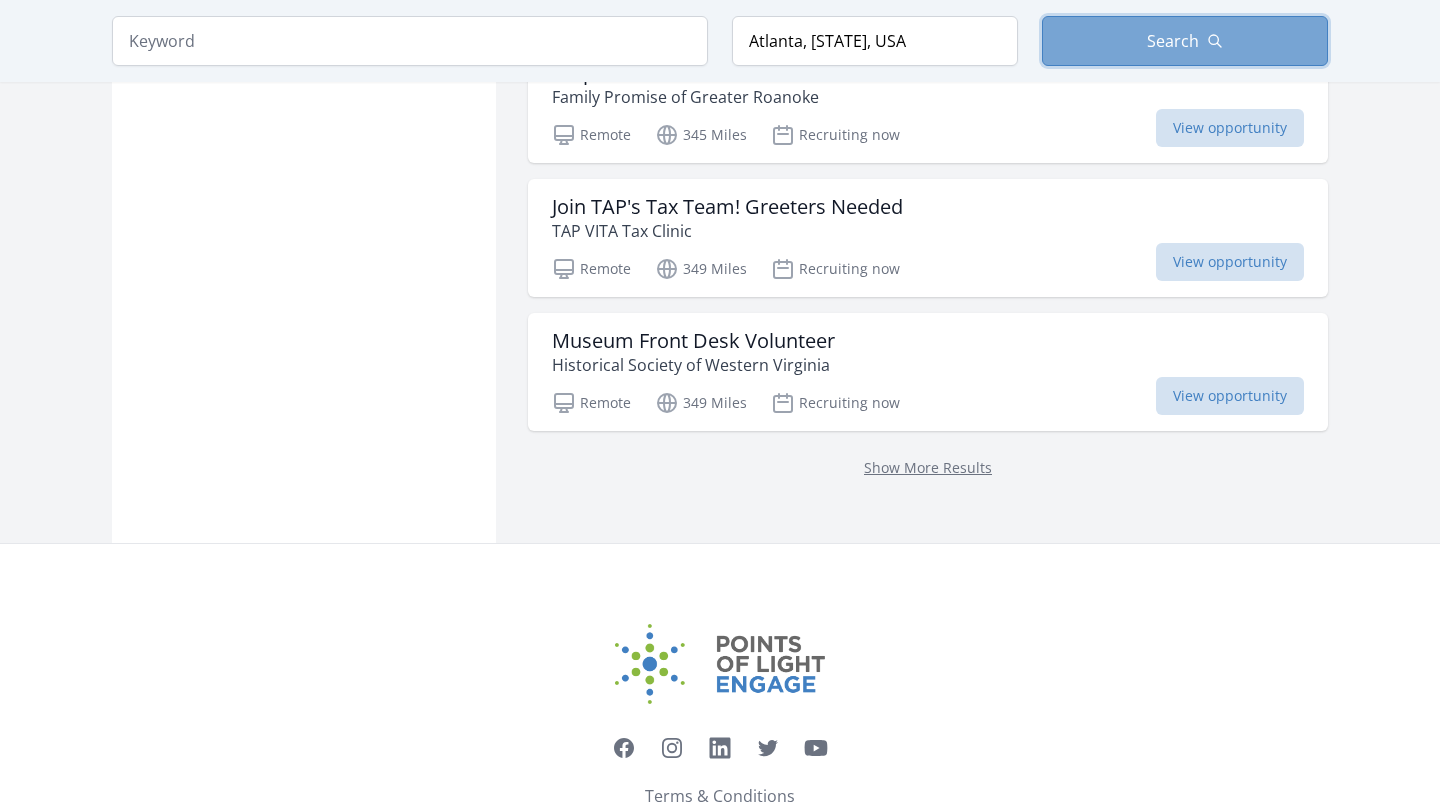click on "Search" at bounding box center (1185, 41) 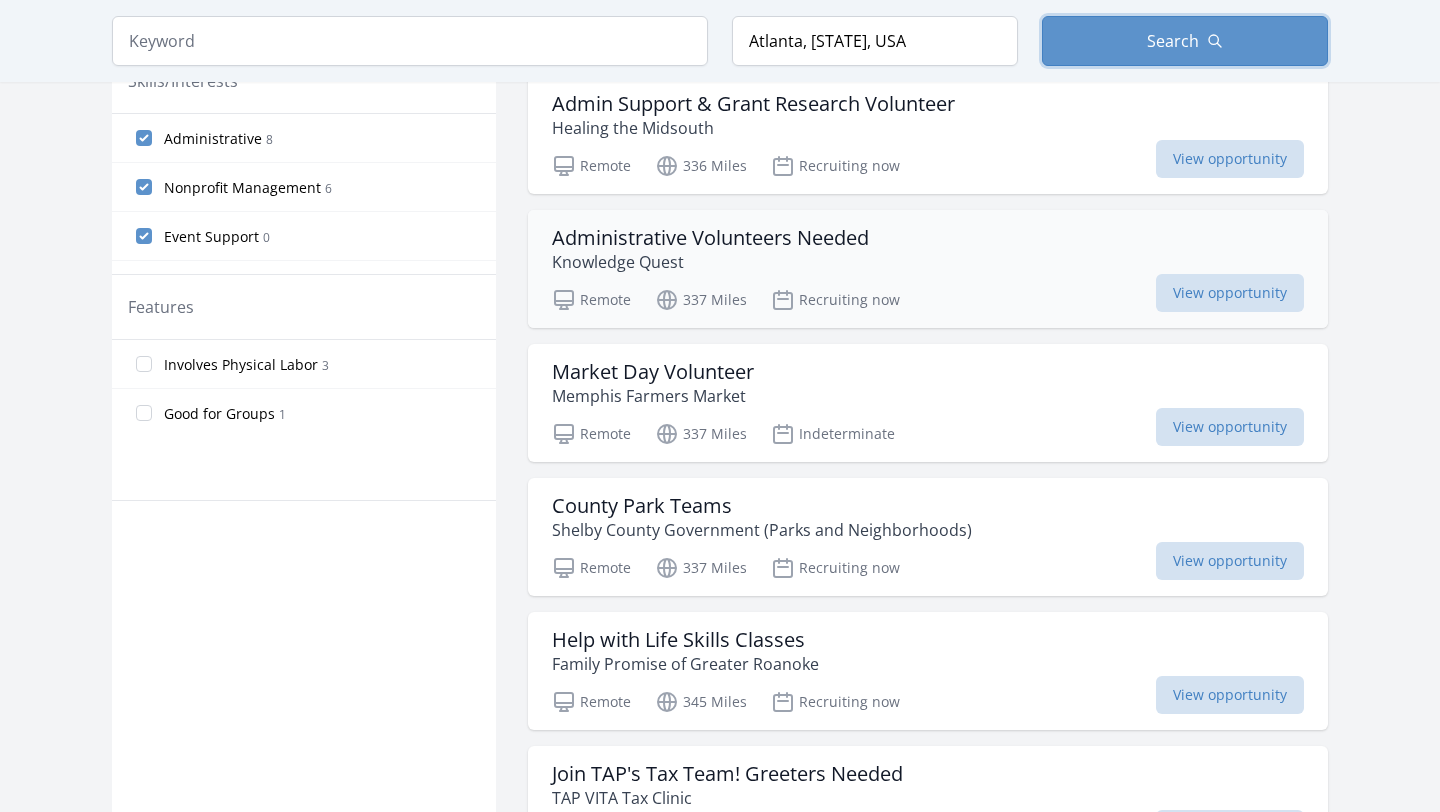 scroll, scrollTop: 913, scrollLeft: 0, axis: vertical 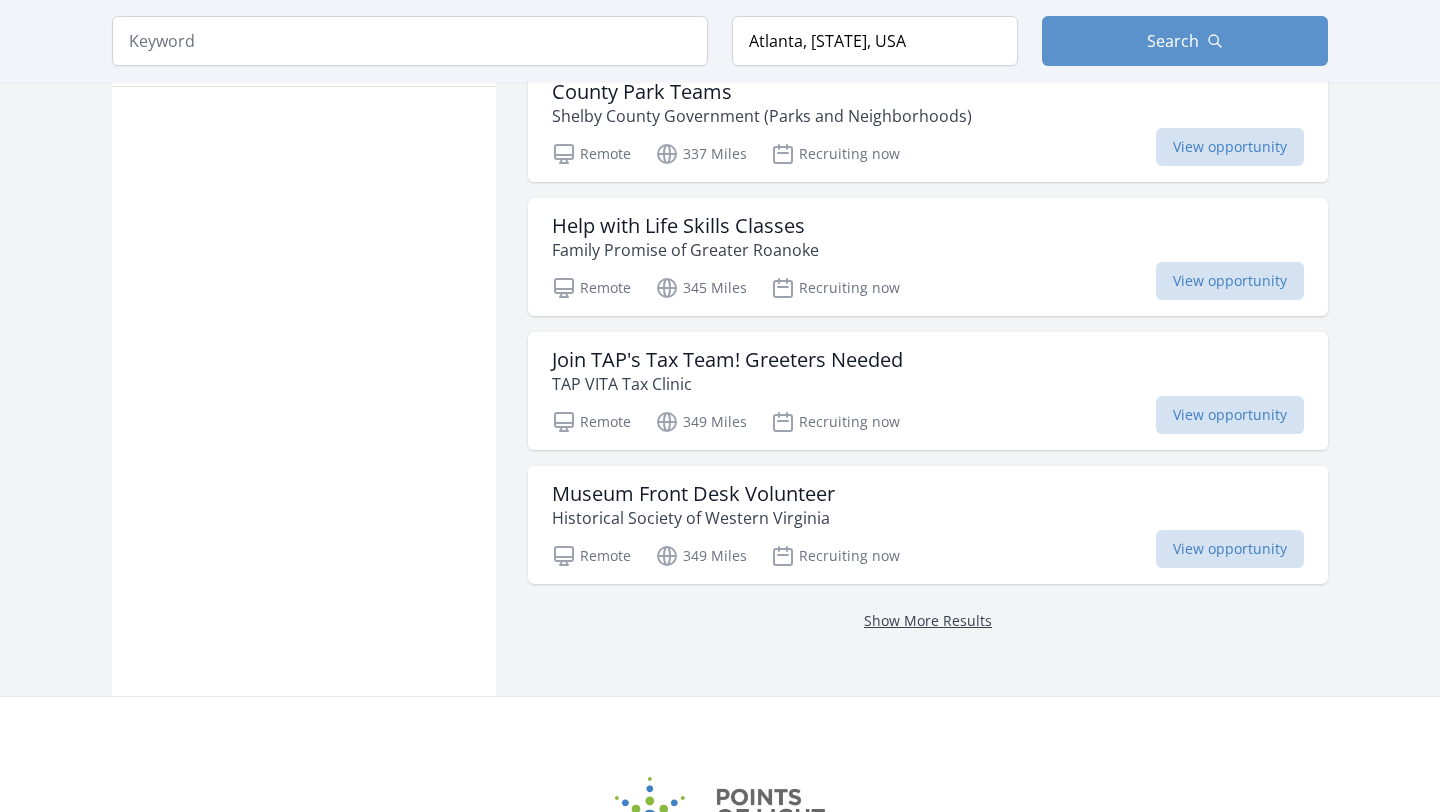click on "Show More Results" at bounding box center [928, 620] 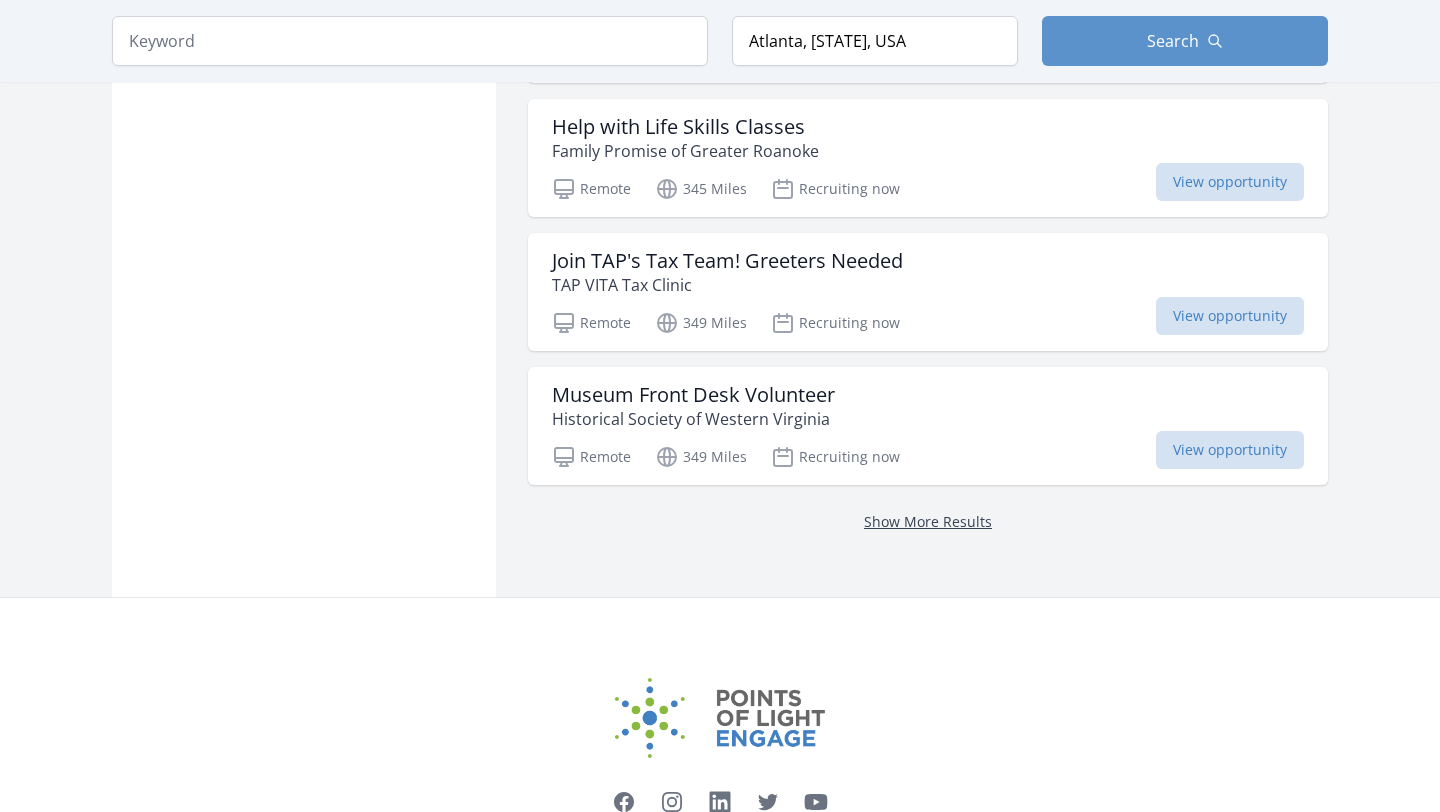 scroll, scrollTop: 1458, scrollLeft: 0, axis: vertical 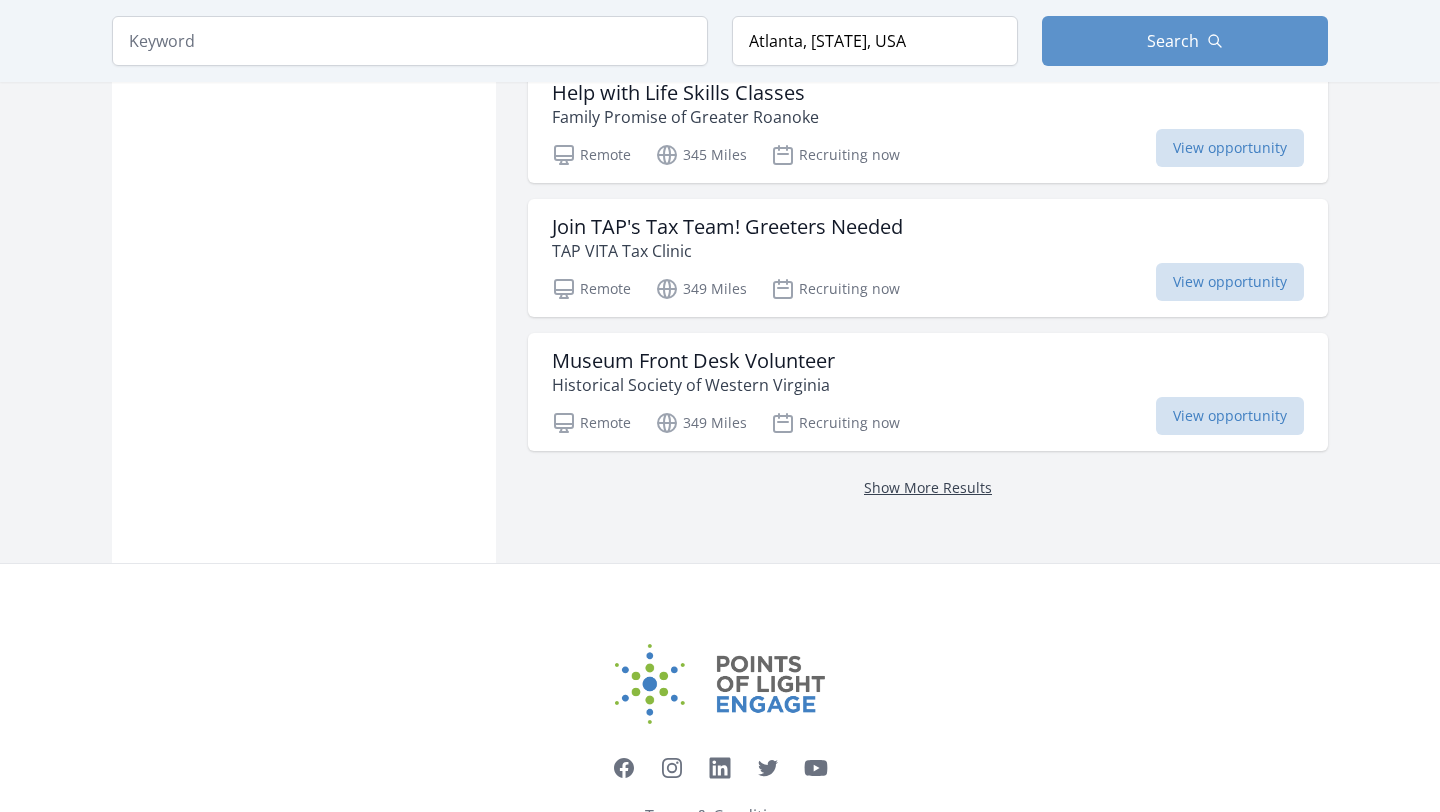 click on "Show More Results" at bounding box center [928, 487] 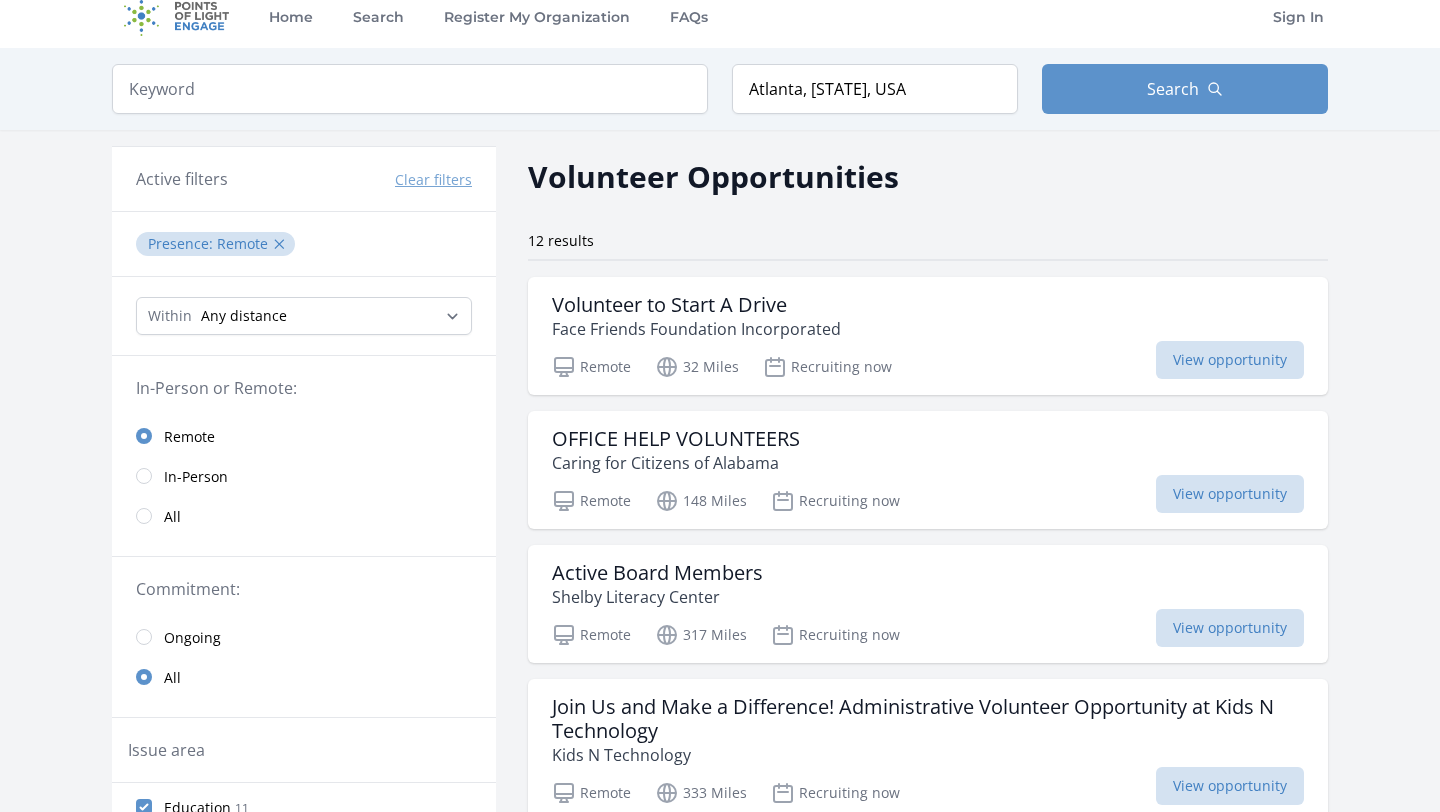 scroll, scrollTop: 0, scrollLeft: 0, axis: both 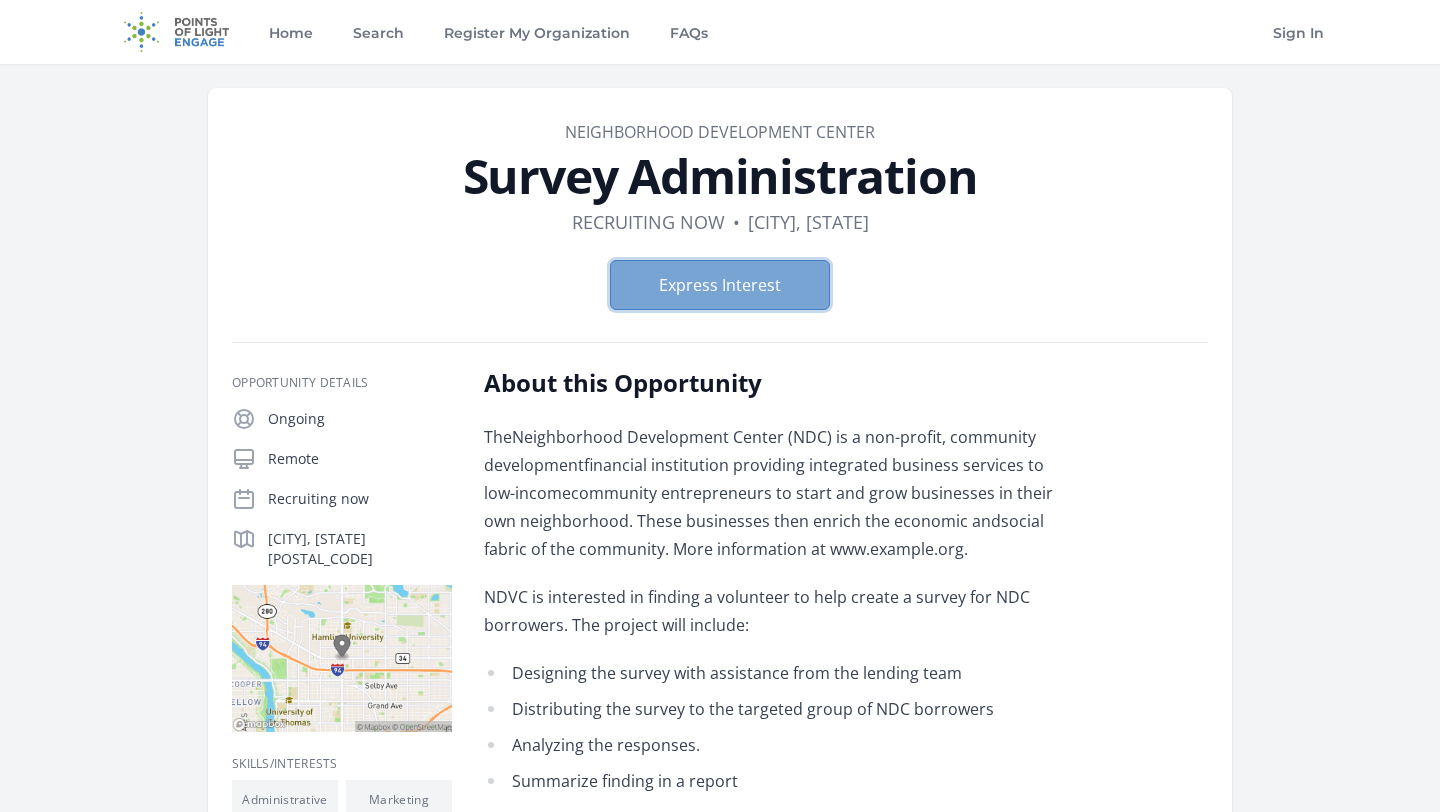 click on "Express Interest" at bounding box center [720, 285] 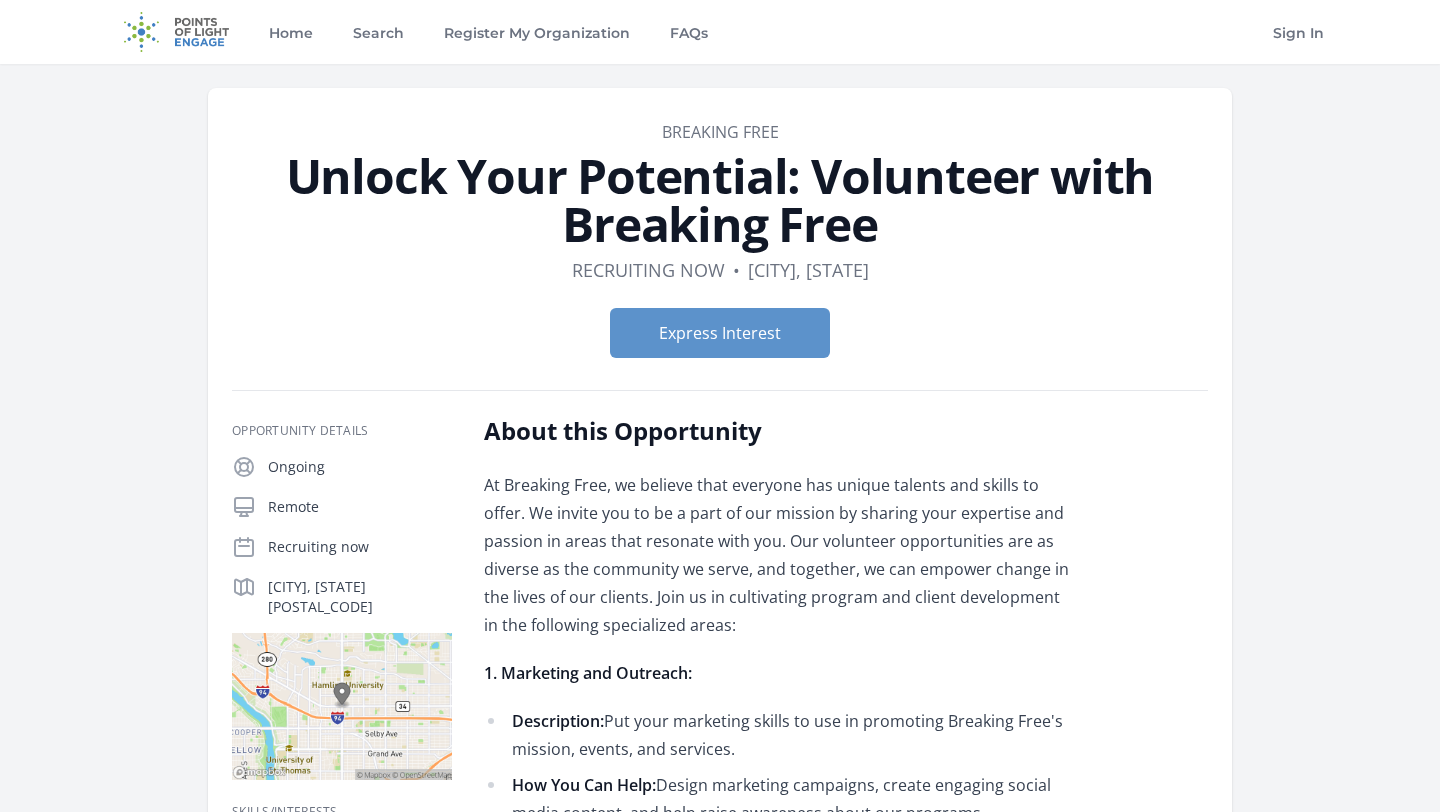 scroll, scrollTop: 0, scrollLeft: 0, axis: both 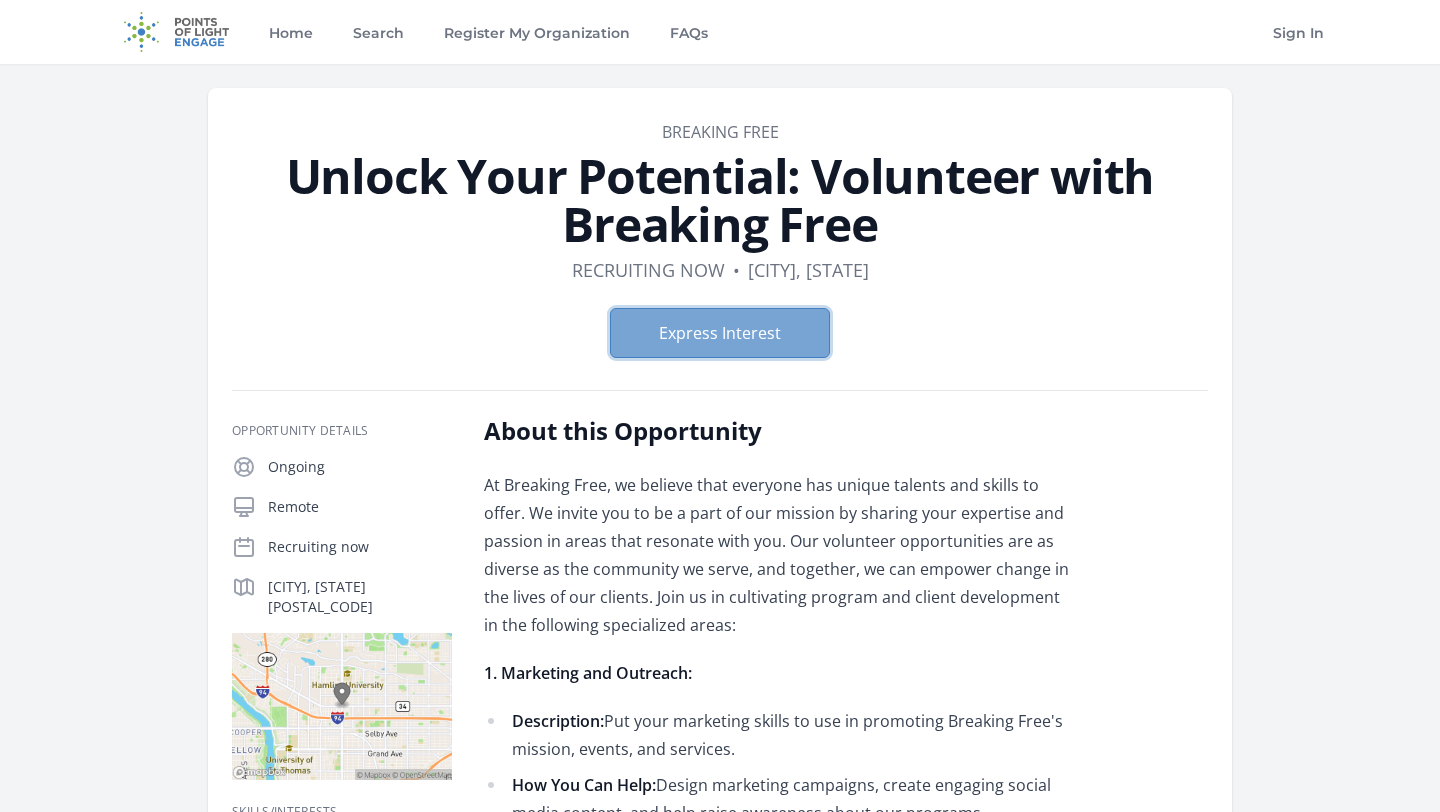 click on "Express Interest" at bounding box center (720, 333) 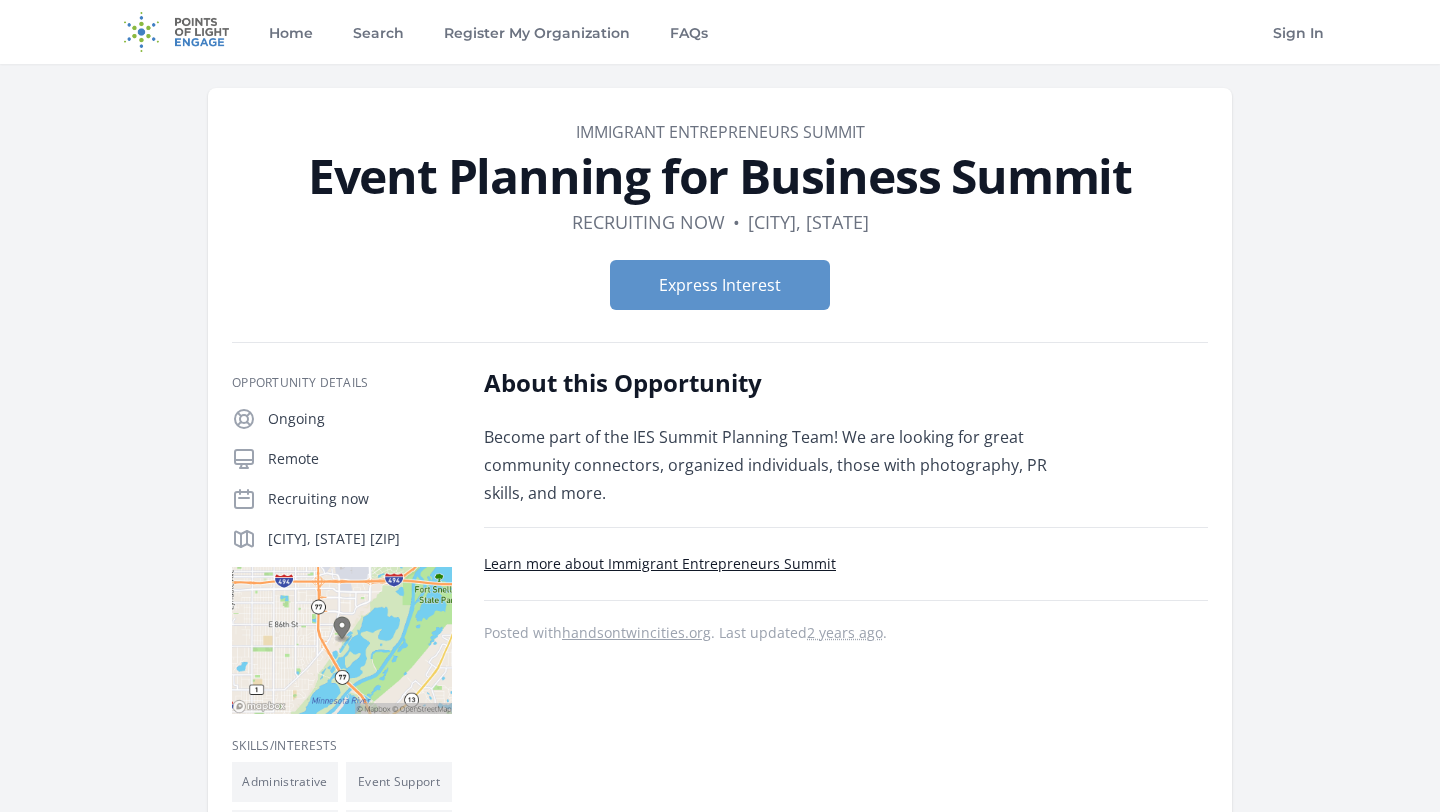 scroll, scrollTop: 0, scrollLeft: 0, axis: both 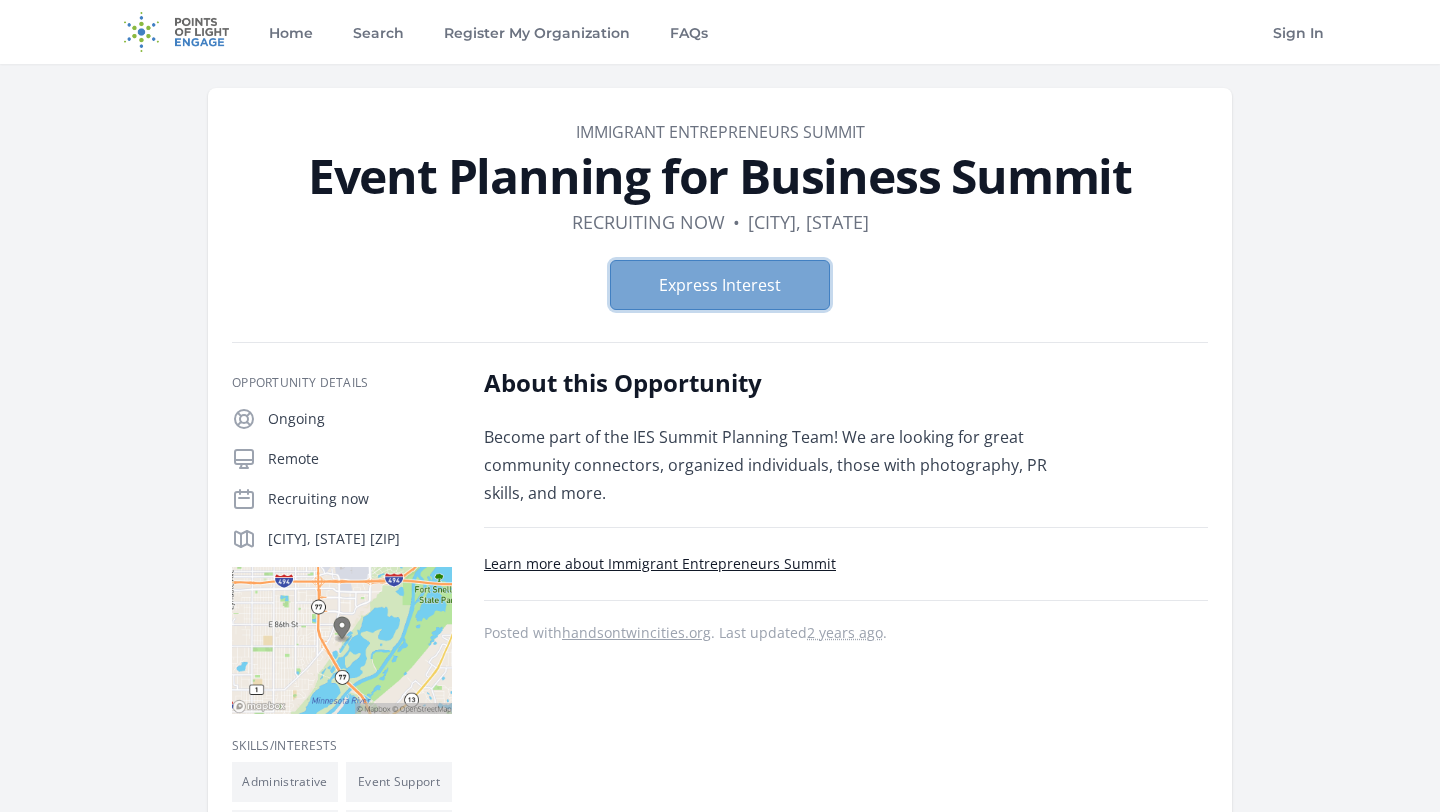 click on "Express Interest" at bounding box center (720, 285) 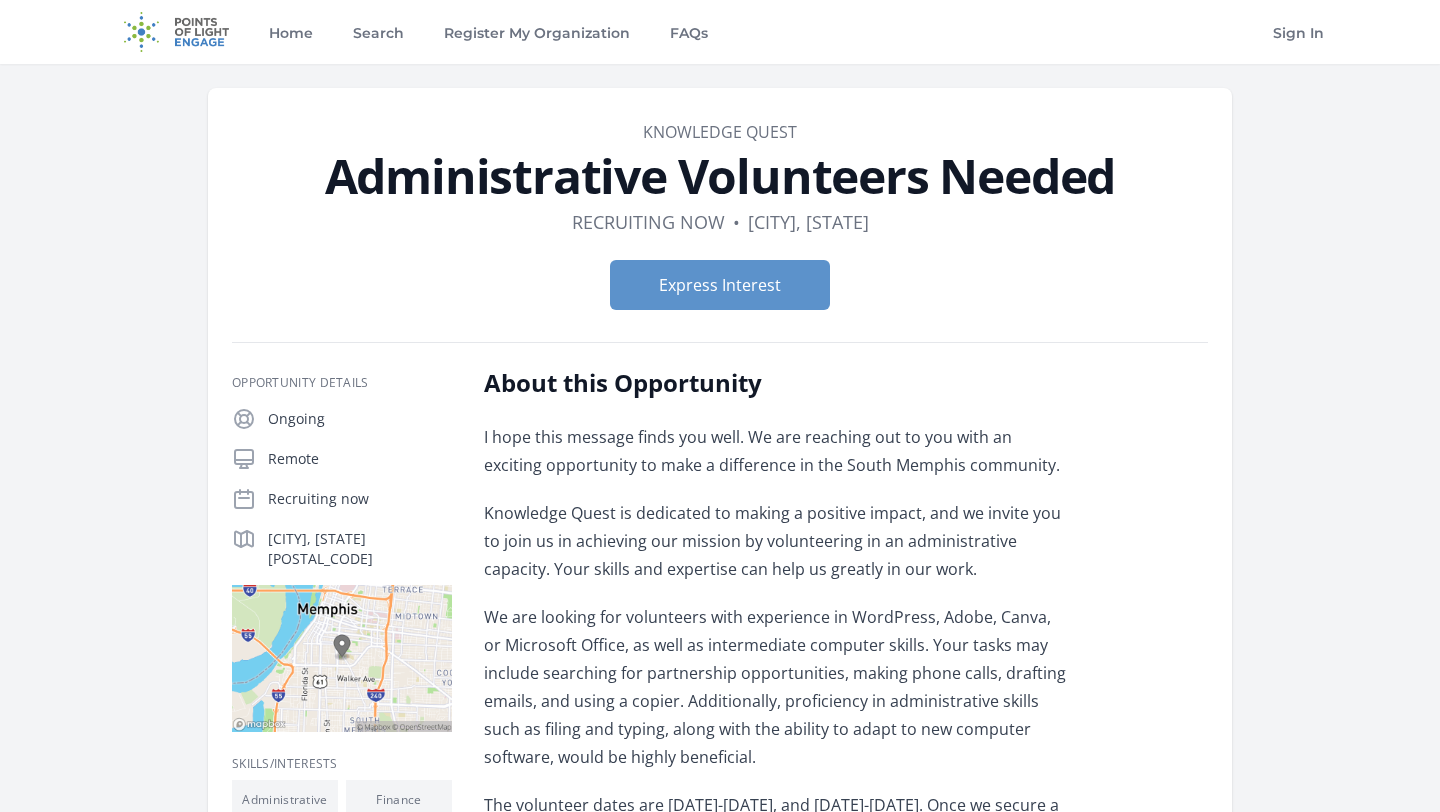 scroll, scrollTop: 0, scrollLeft: 0, axis: both 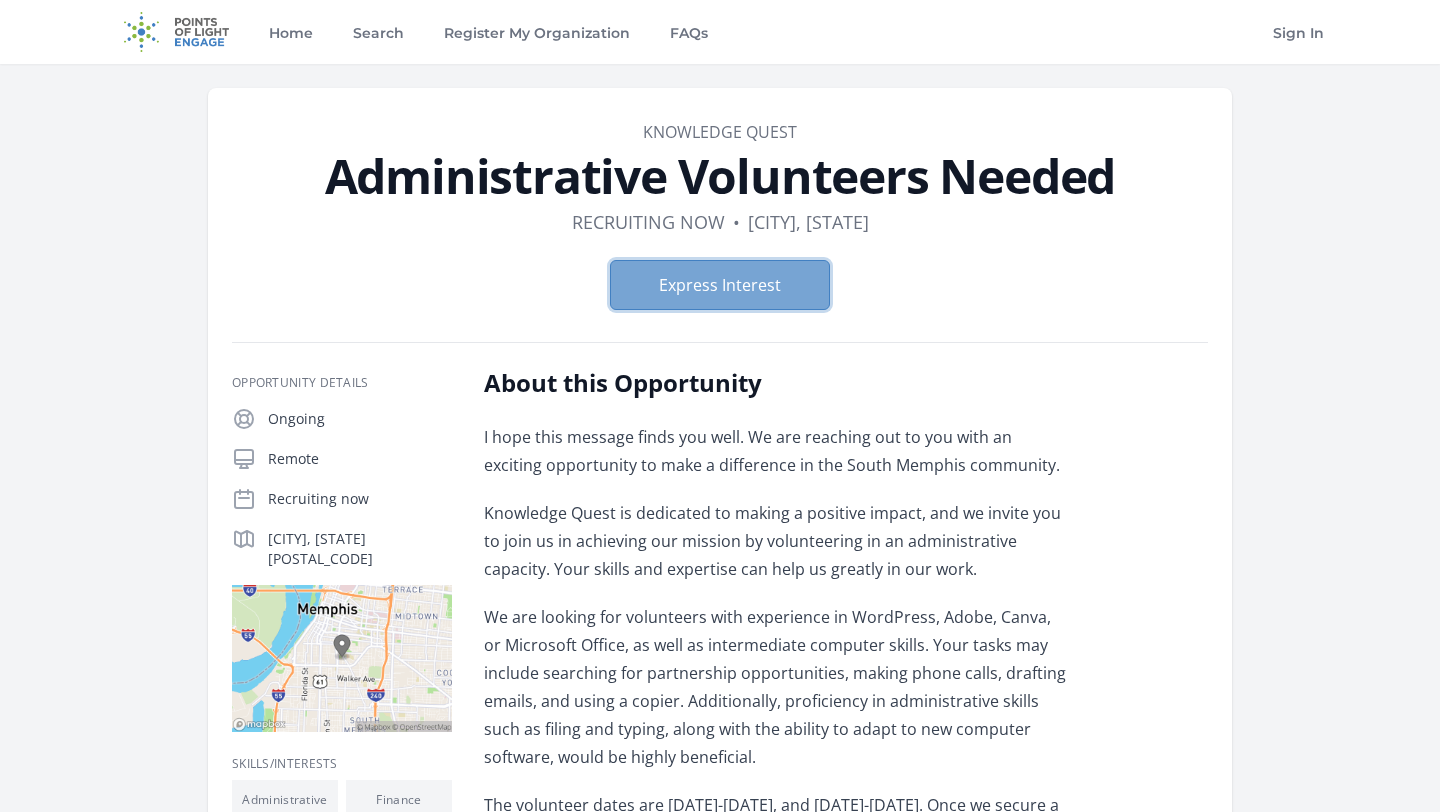 click on "Express Interest" at bounding box center [720, 285] 